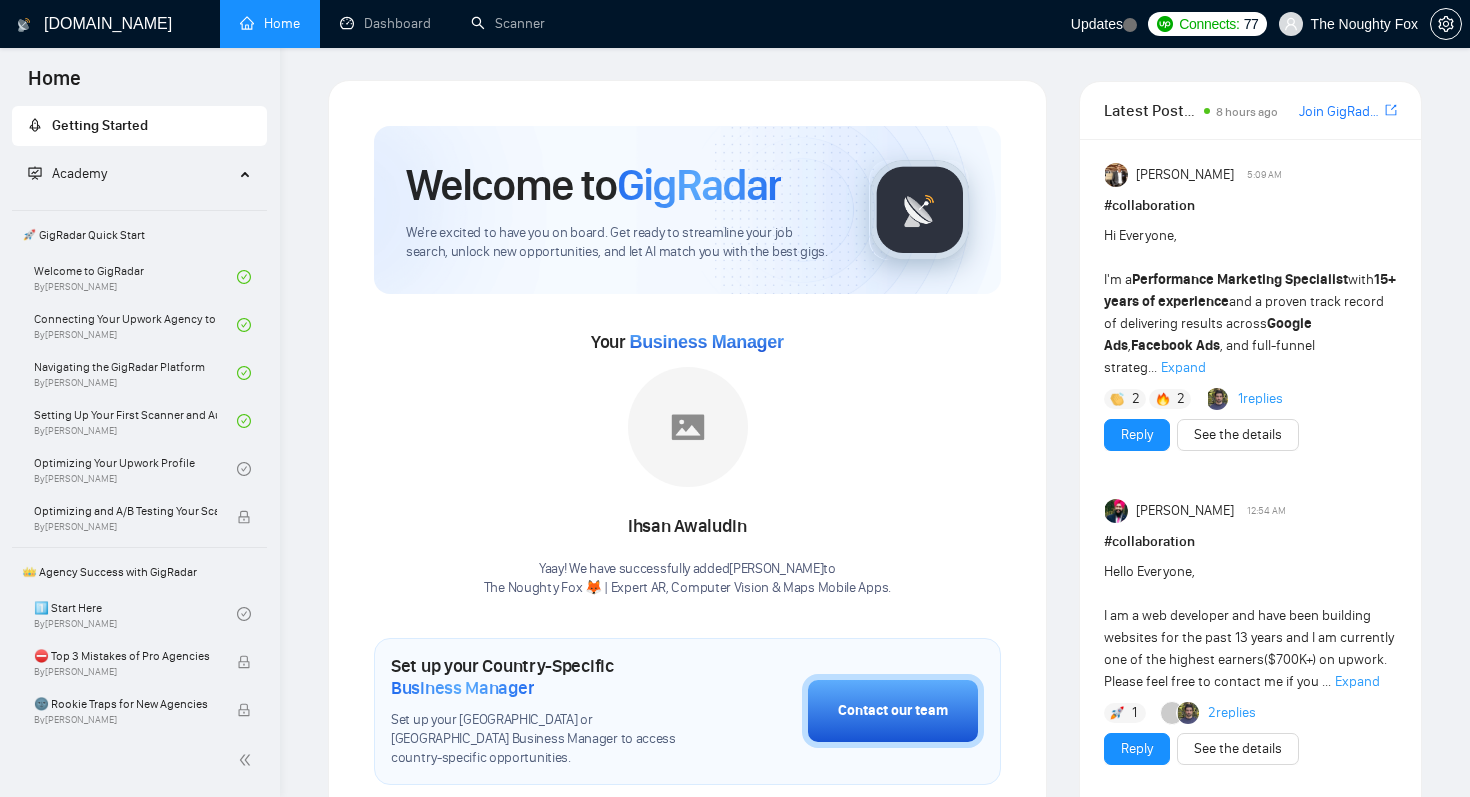 scroll, scrollTop: 0, scrollLeft: 0, axis: both 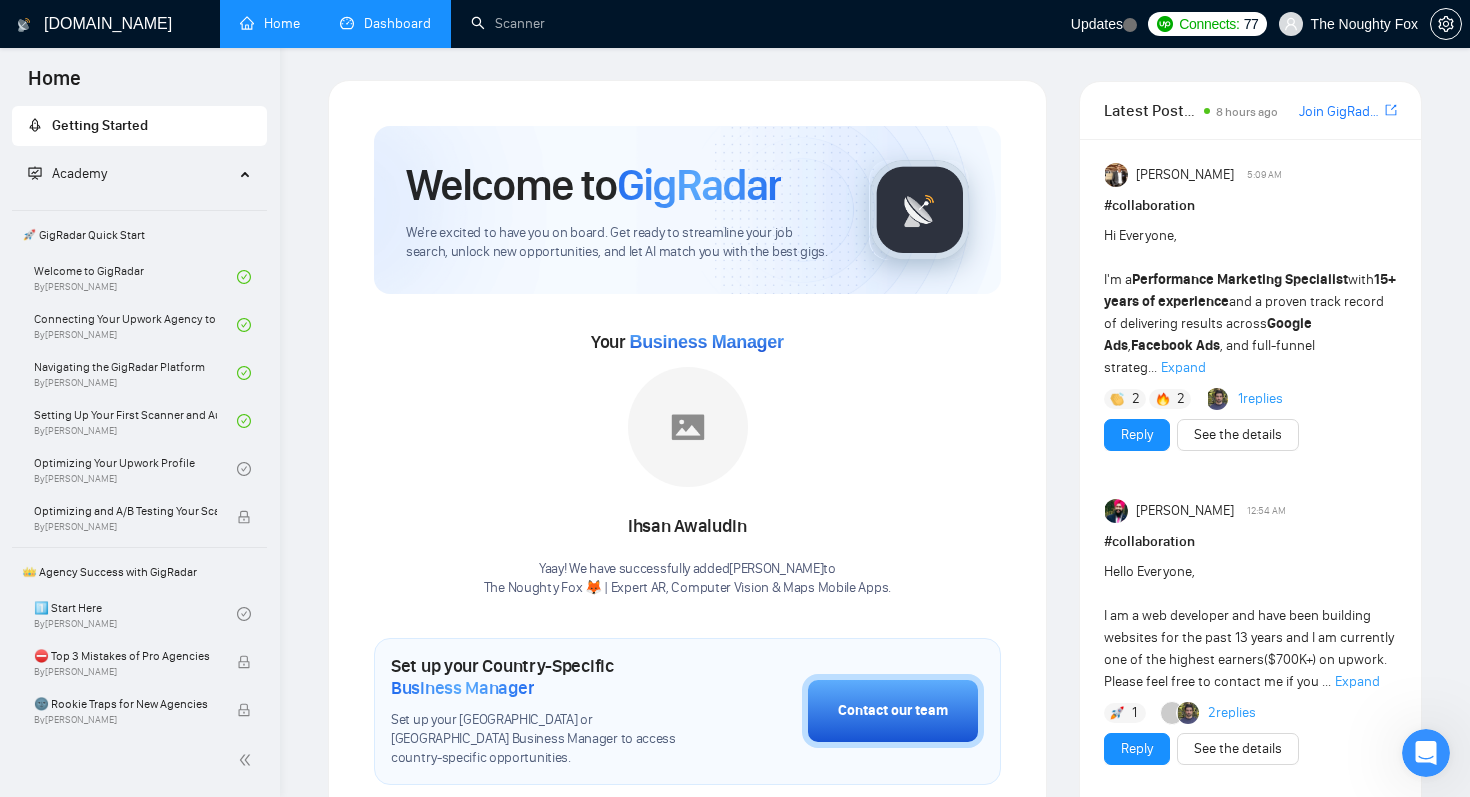 click on "Dashboard" at bounding box center (385, 23) 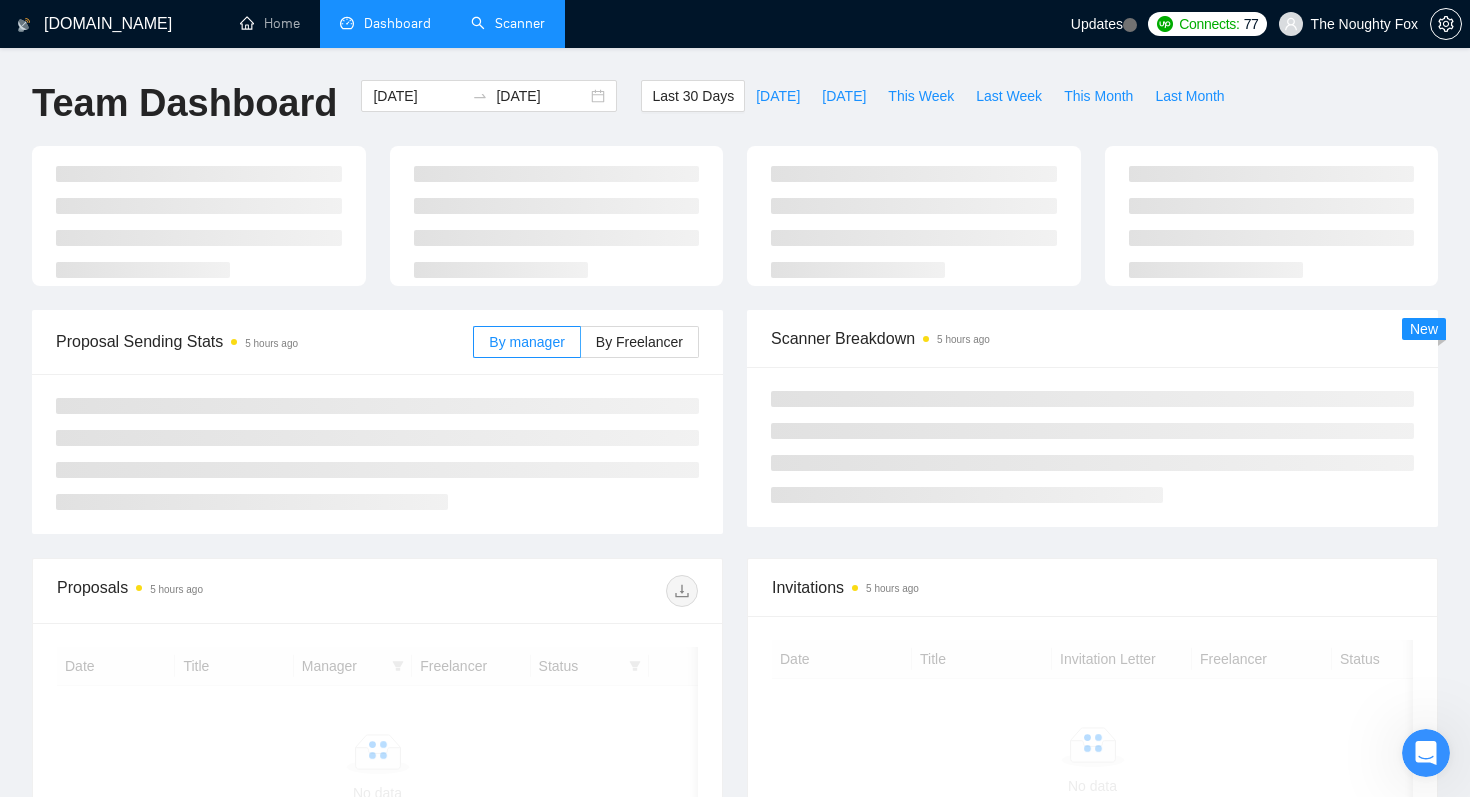 click on "Scanner" at bounding box center [508, 23] 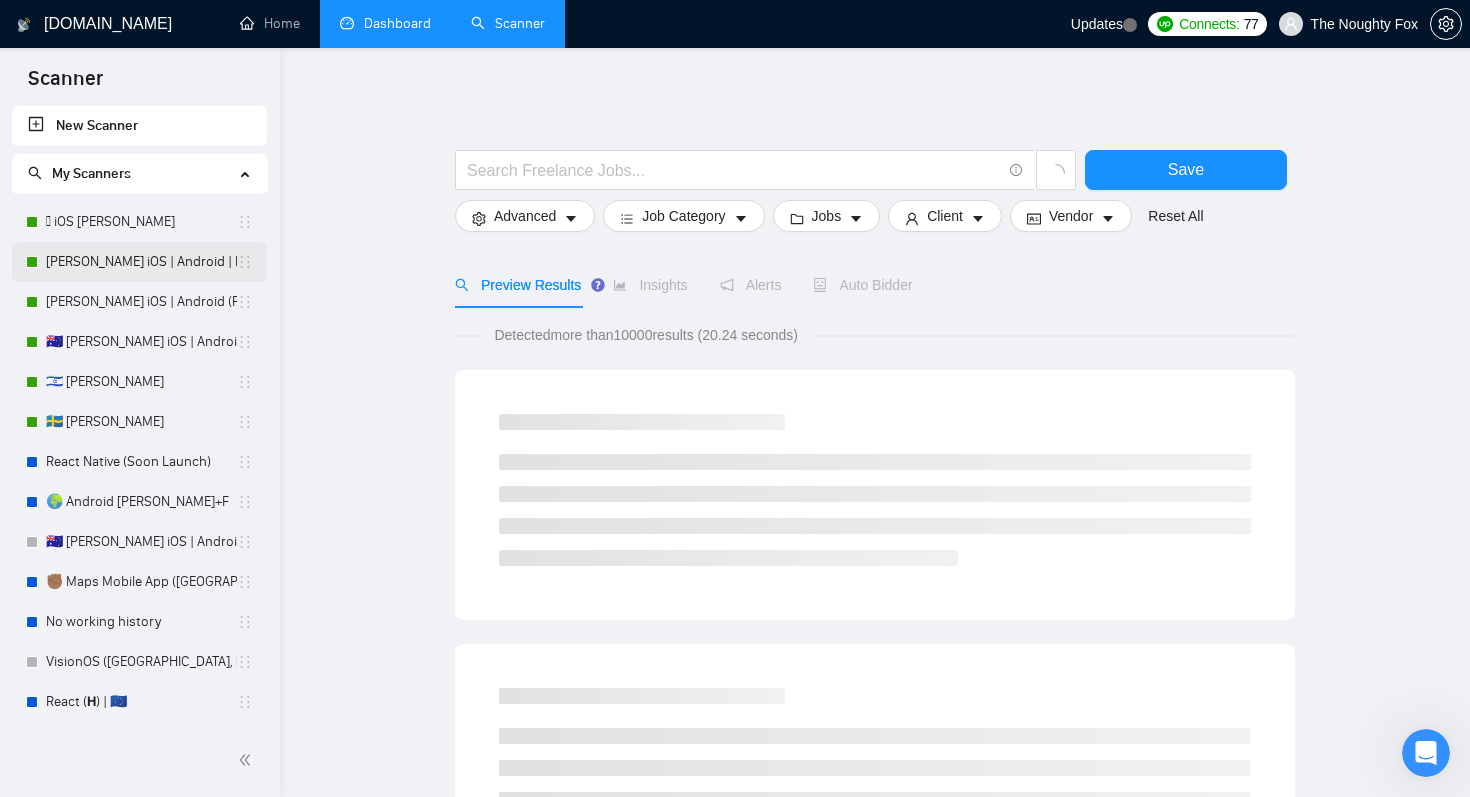 click on "[PERSON_NAME] iOS | Android | RN" at bounding box center [141, 262] 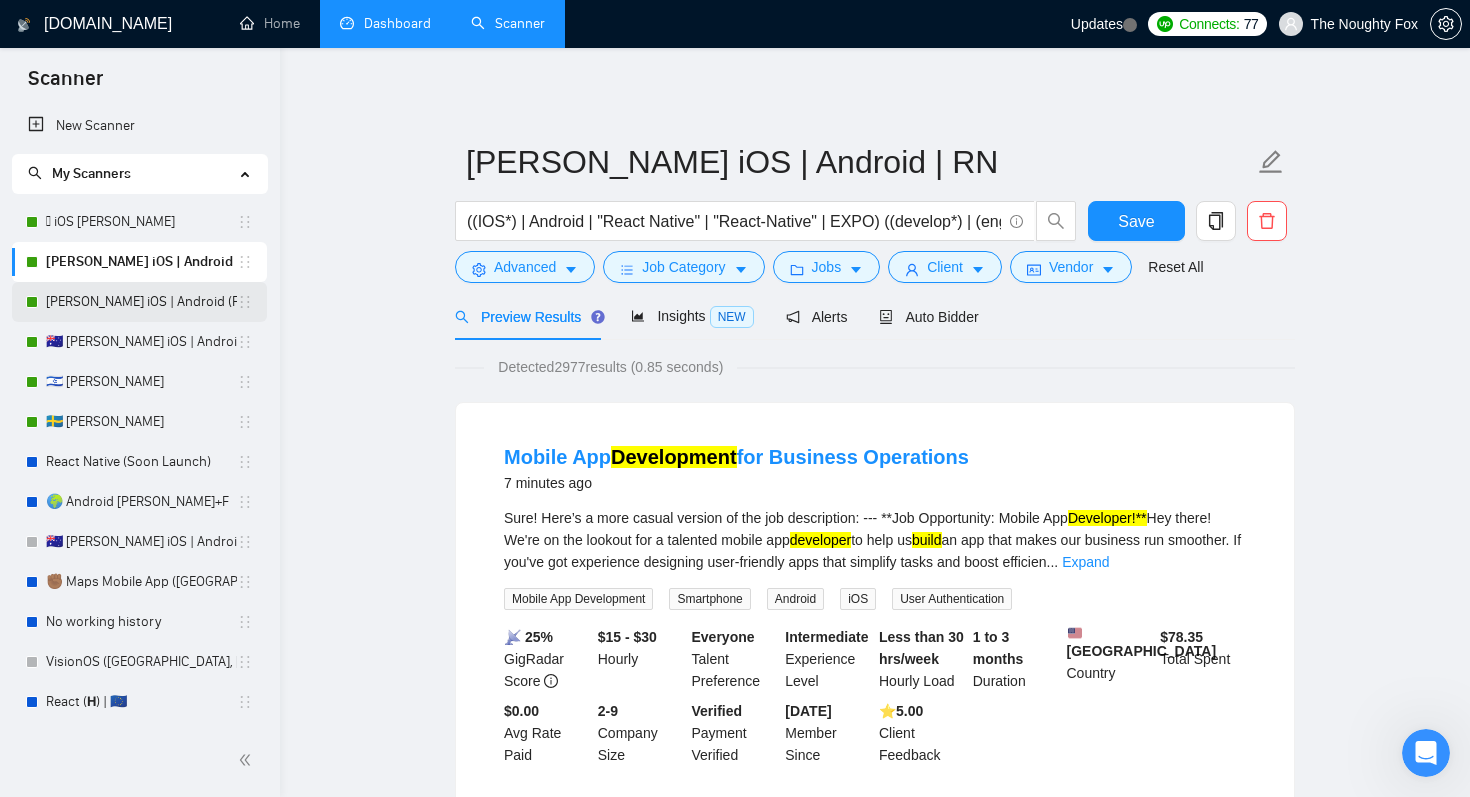 click on "[PERSON_NAME] iOS | Android (Fixed)" at bounding box center (141, 302) 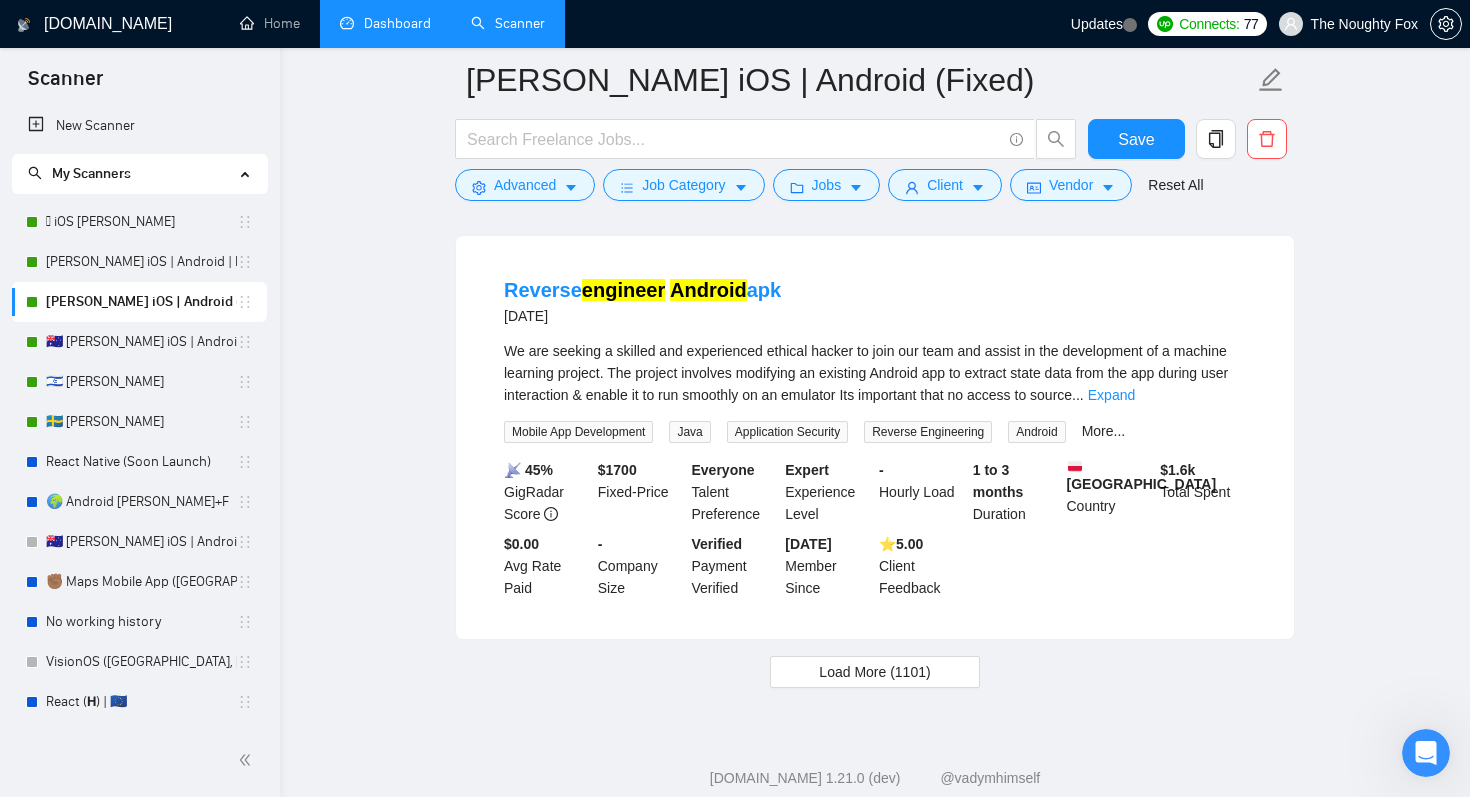 scroll, scrollTop: 4204, scrollLeft: 0, axis: vertical 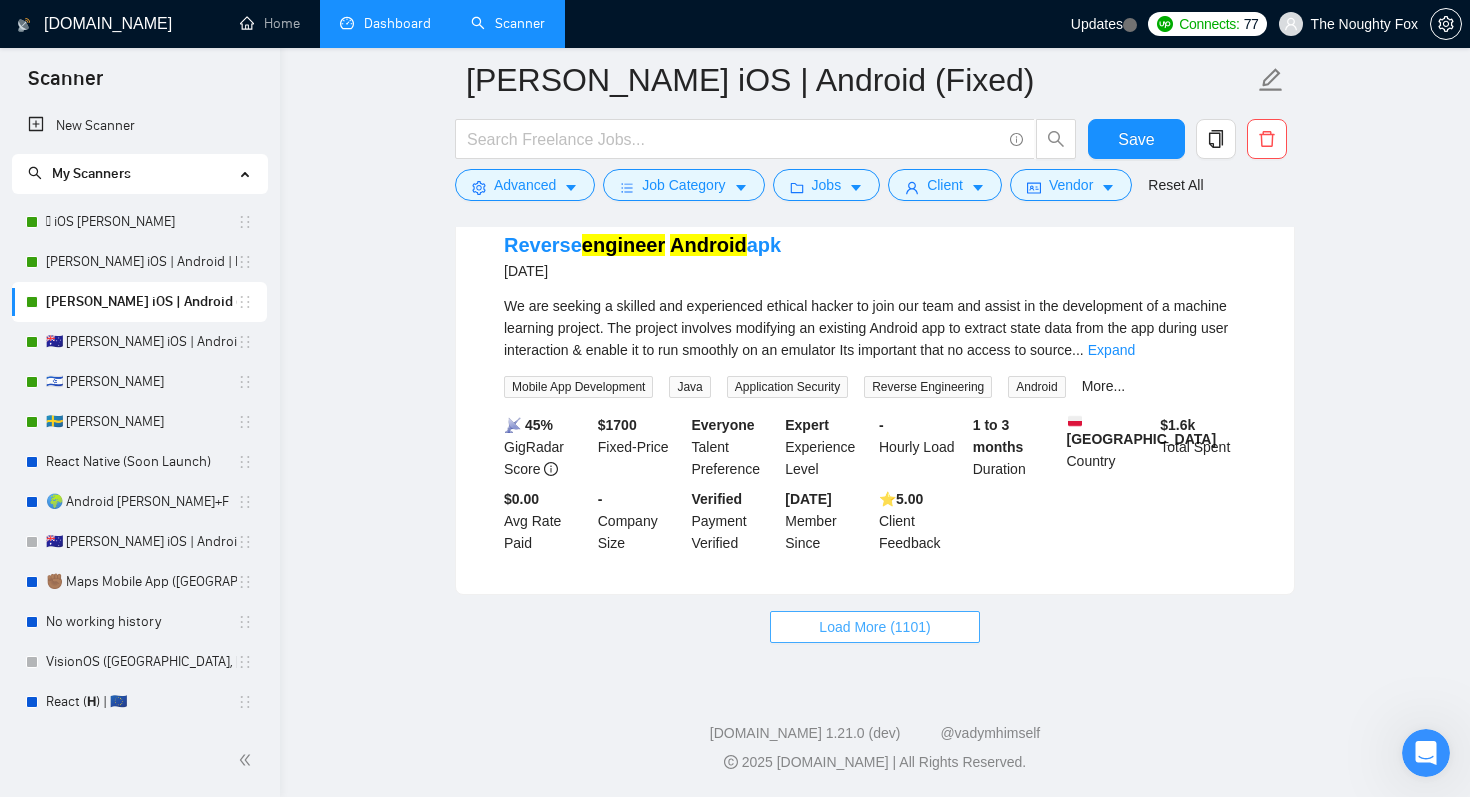 click on "Load More (1101)" at bounding box center [874, 627] 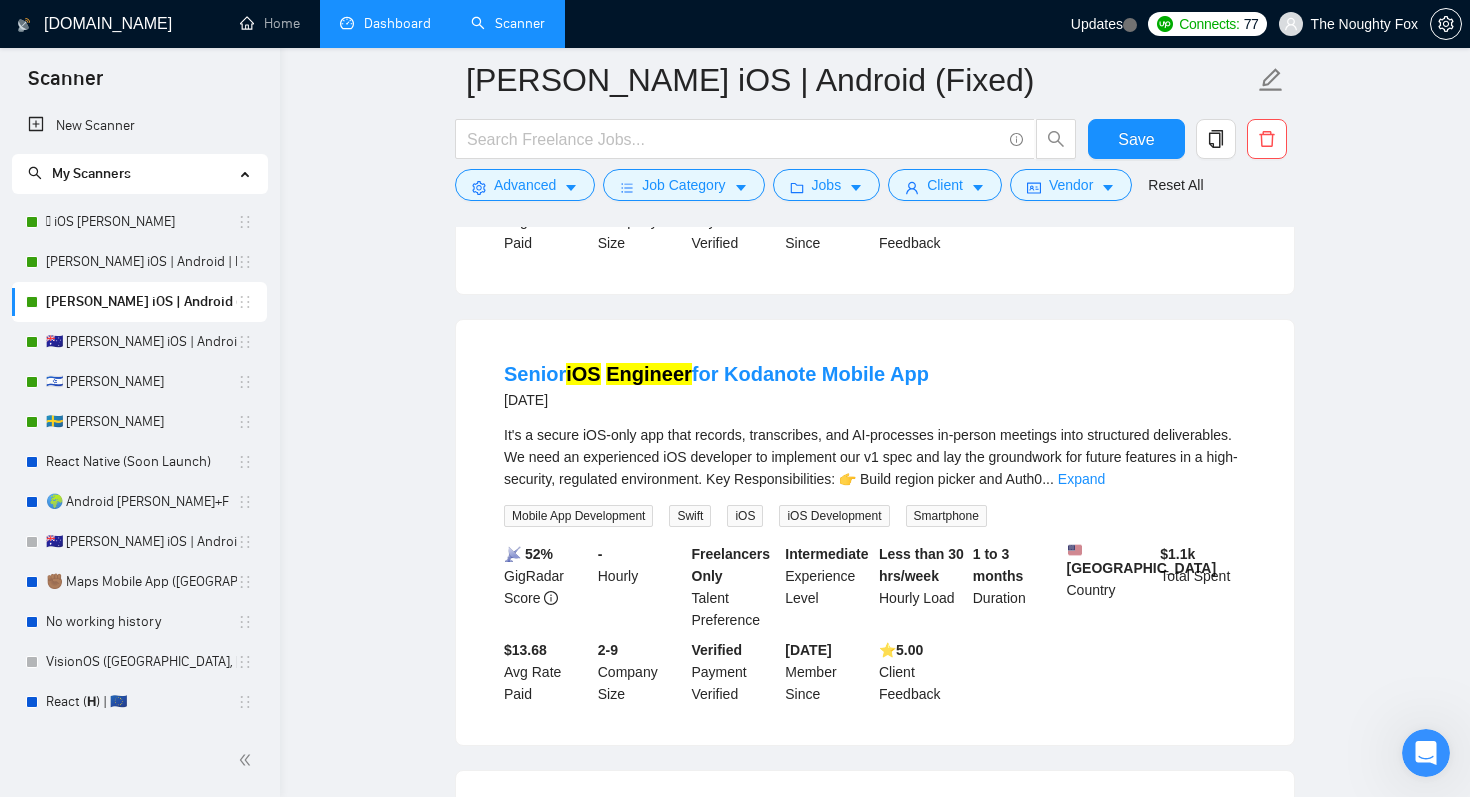 scroll, scrollTop: 1985, scrollLeft: 0, axis: vertical 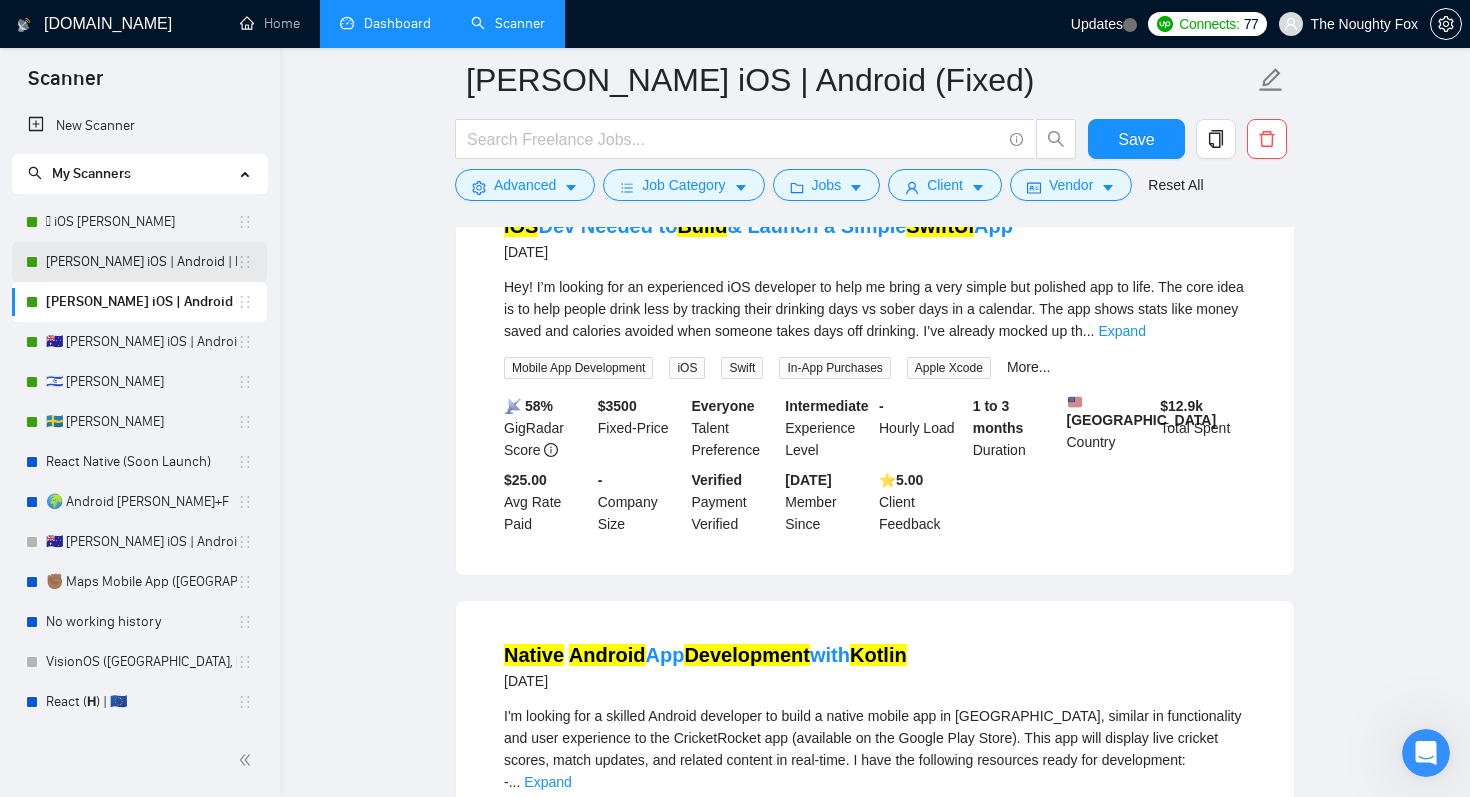 click on "[PERSON_NAME] iOS | Android | RN" at bounding box center (141, 262) 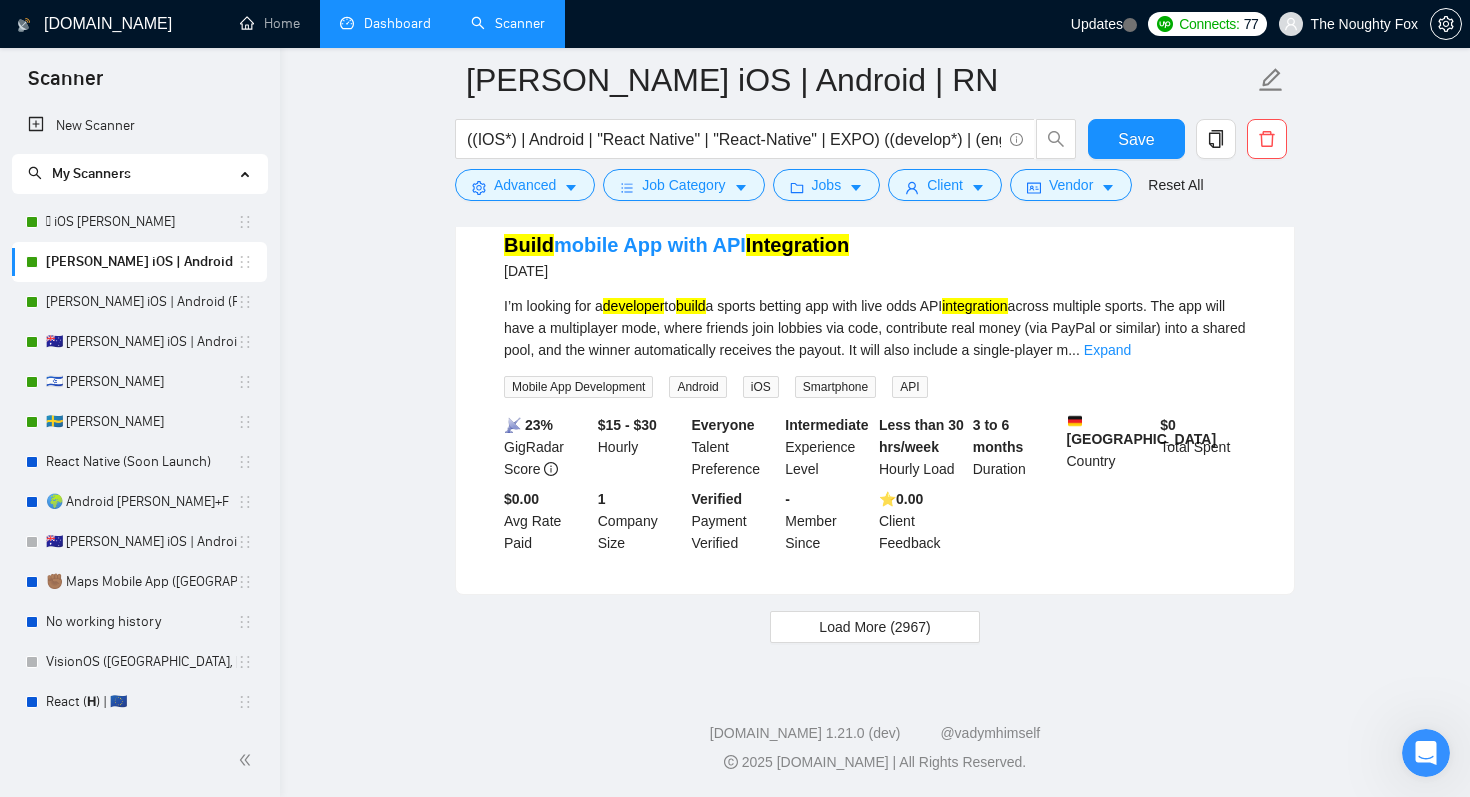 scroll, scrollTop: 4234, scrollLeft: 0, axis: vertical 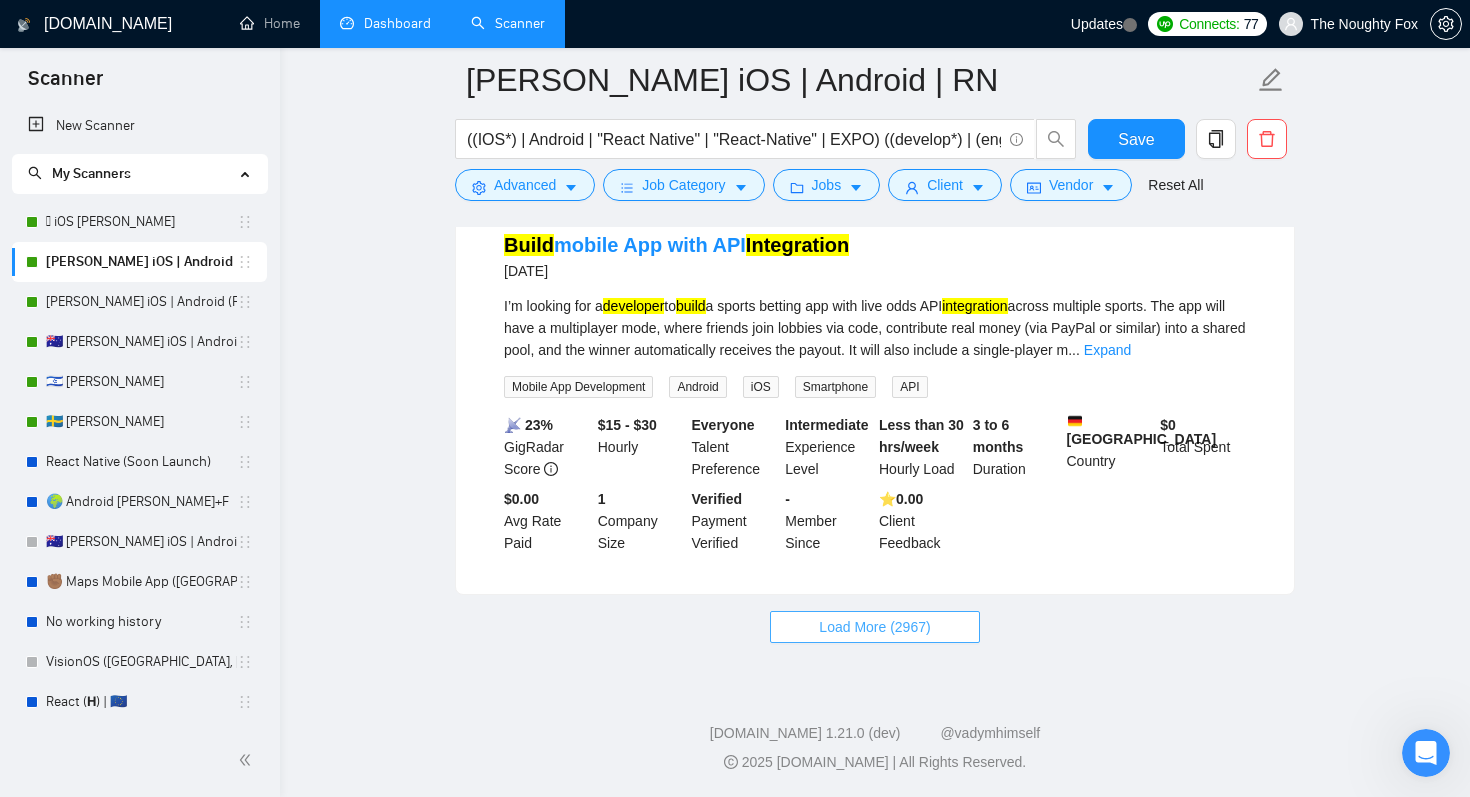 click on "Load More (2967)" at bounding box center [874, 627] 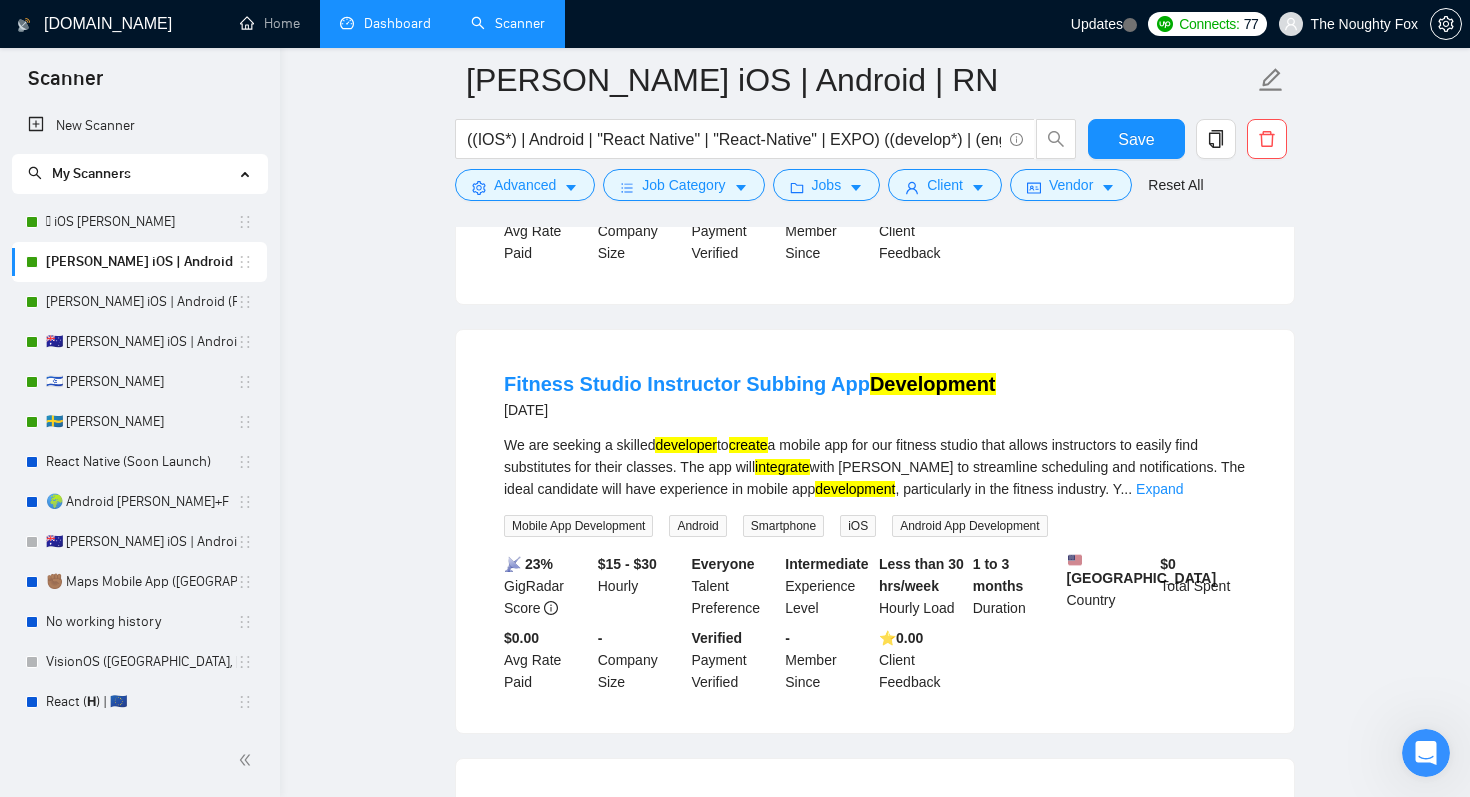 scroll, scrollTop: 2998, scrollLeft: 0, axis: vertical 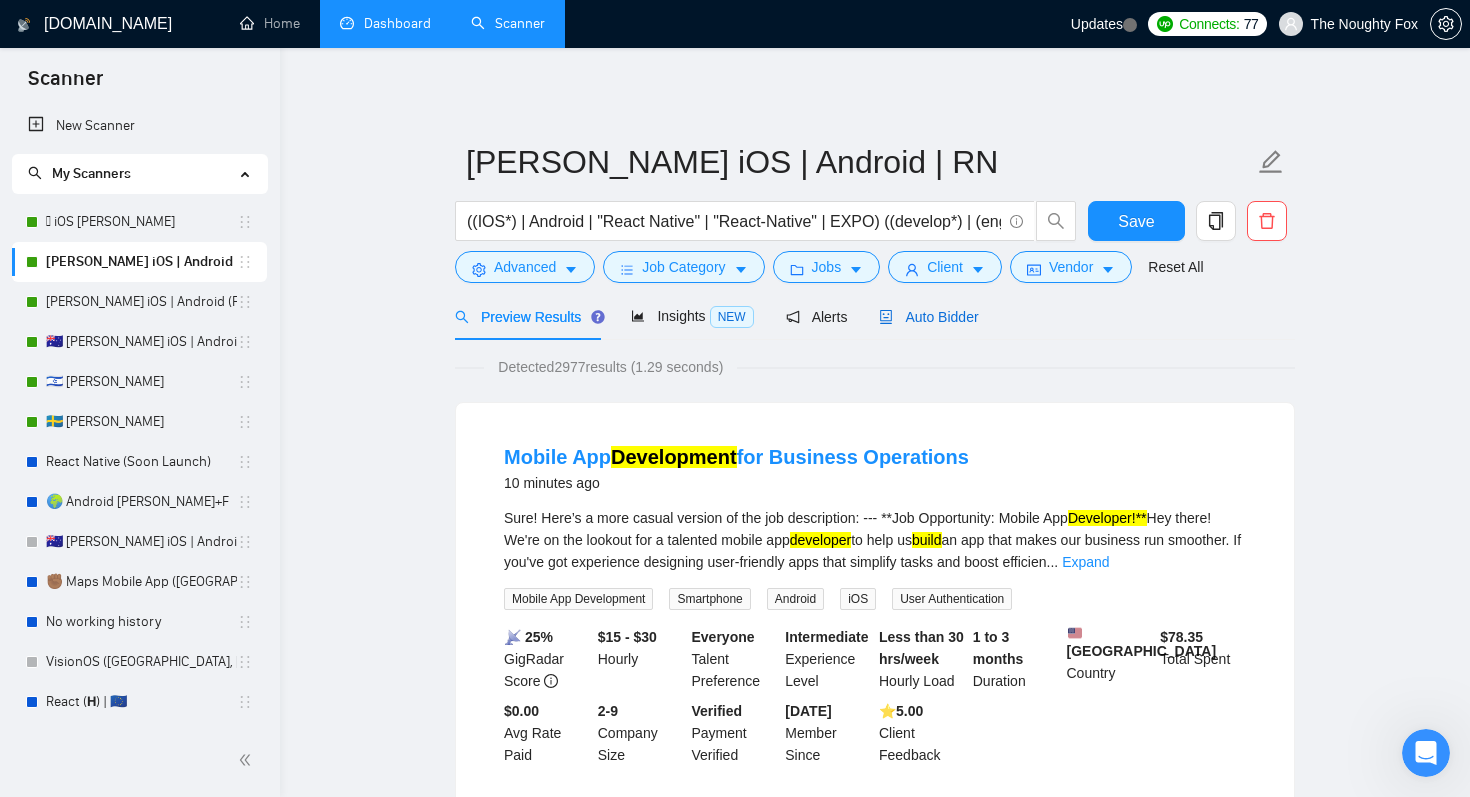 click on "Auto Bidder" at bounding box center [928, 317] 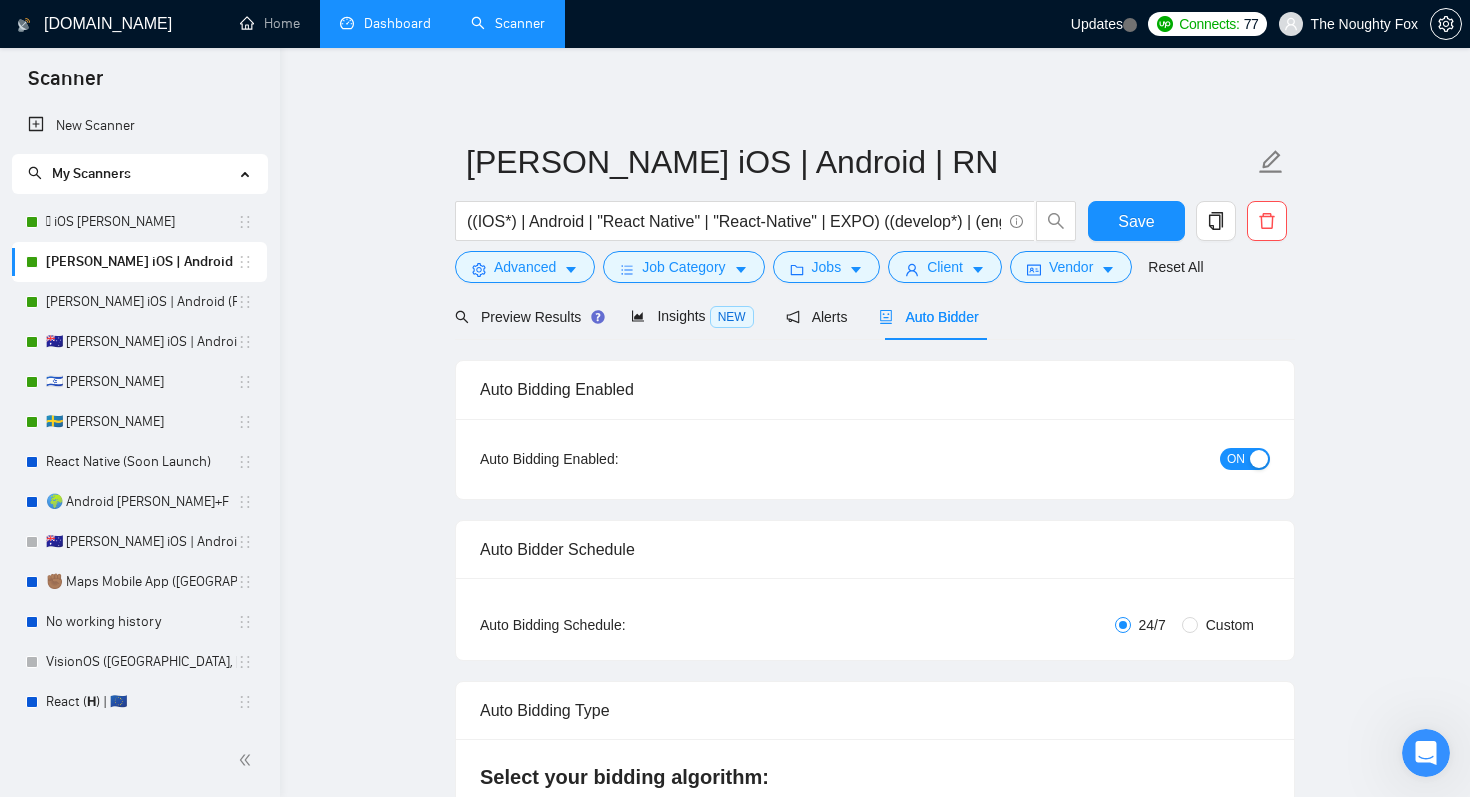 checkbox on "true" 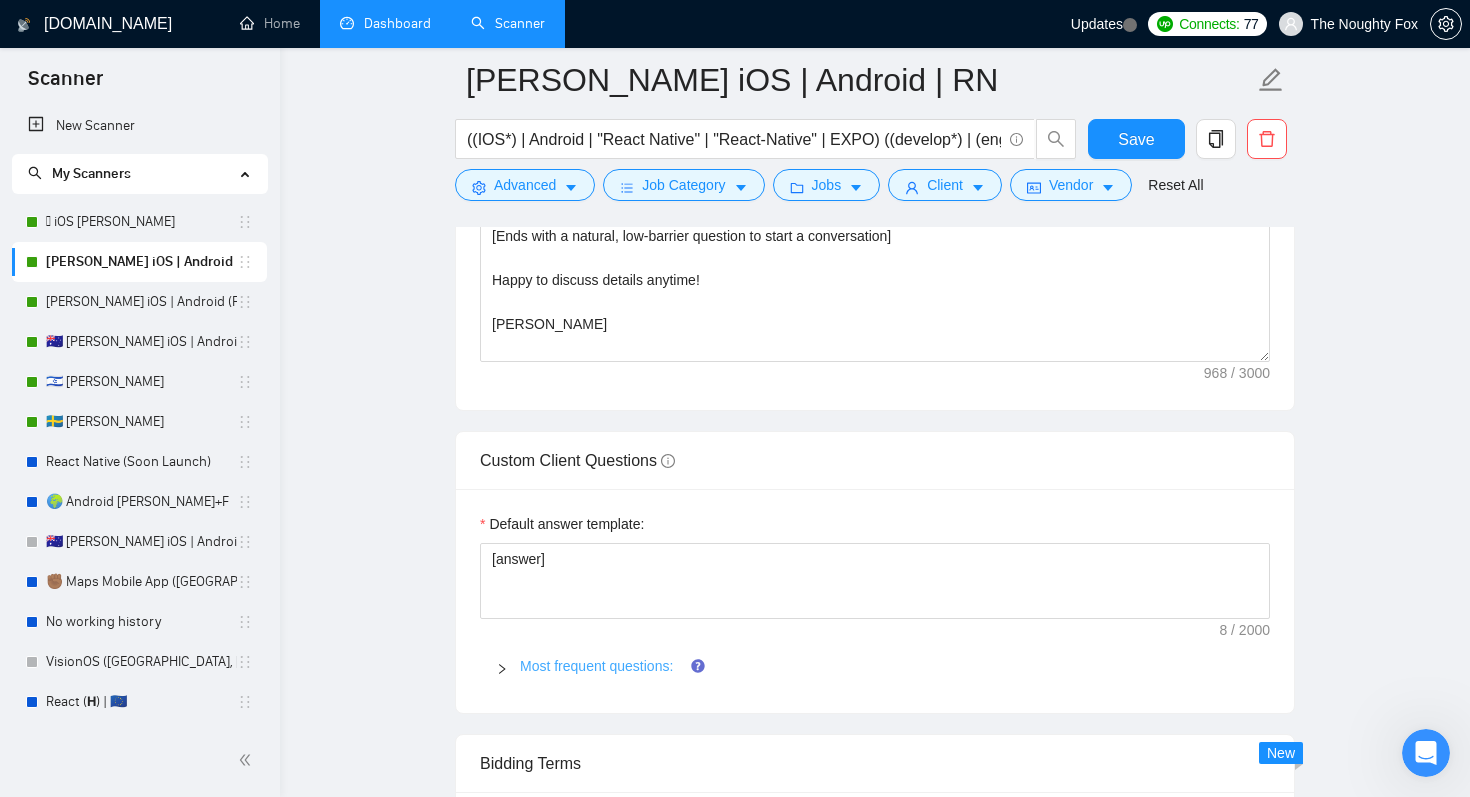 click on "Most frequent questions:" at bounding box center (596, 666) 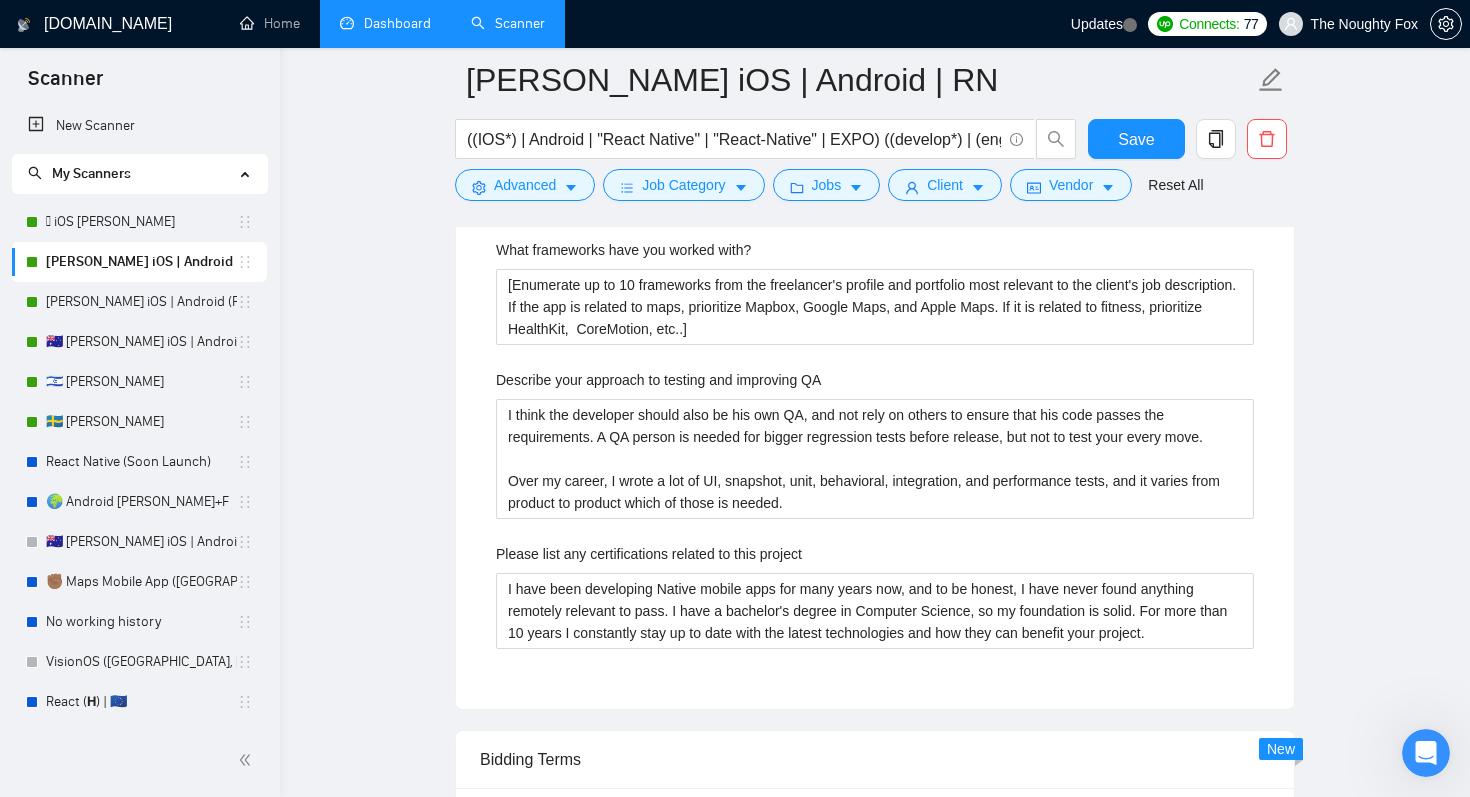 scroll, scrollTop: 2943, scrollLeft: 0, axis: vertical 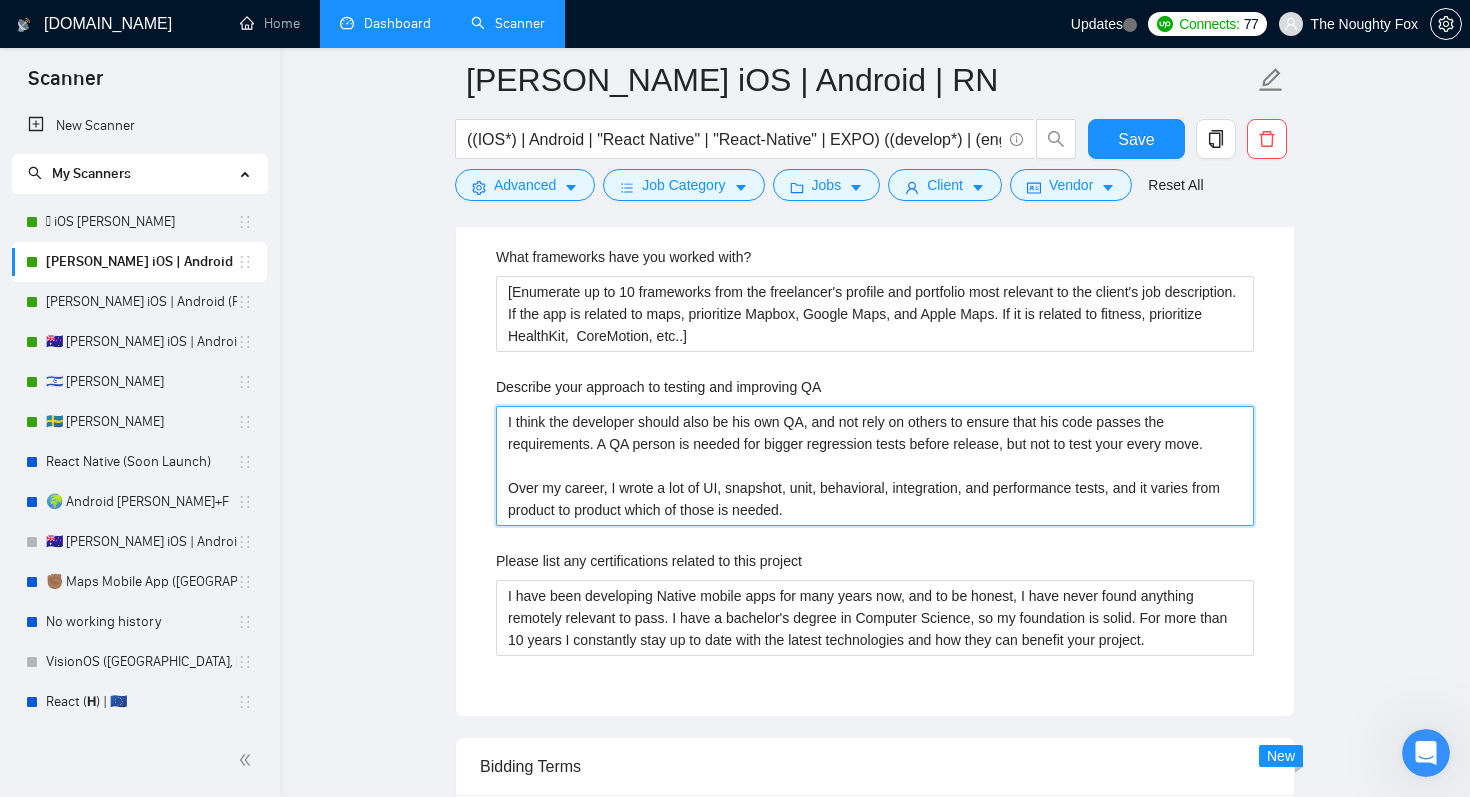 click on "I think the developer should also be his own QA, and not rely on others to ensure that his code passes the requirements. A QA person is needed for bigger regression tests before release, but not to test your every move.
Over my career, I wrote a lot of UI, snapshot, unit, behavioral, integration, and performance tests, and it varies from product to product which of those is needed." at bounding box center (875, 466) 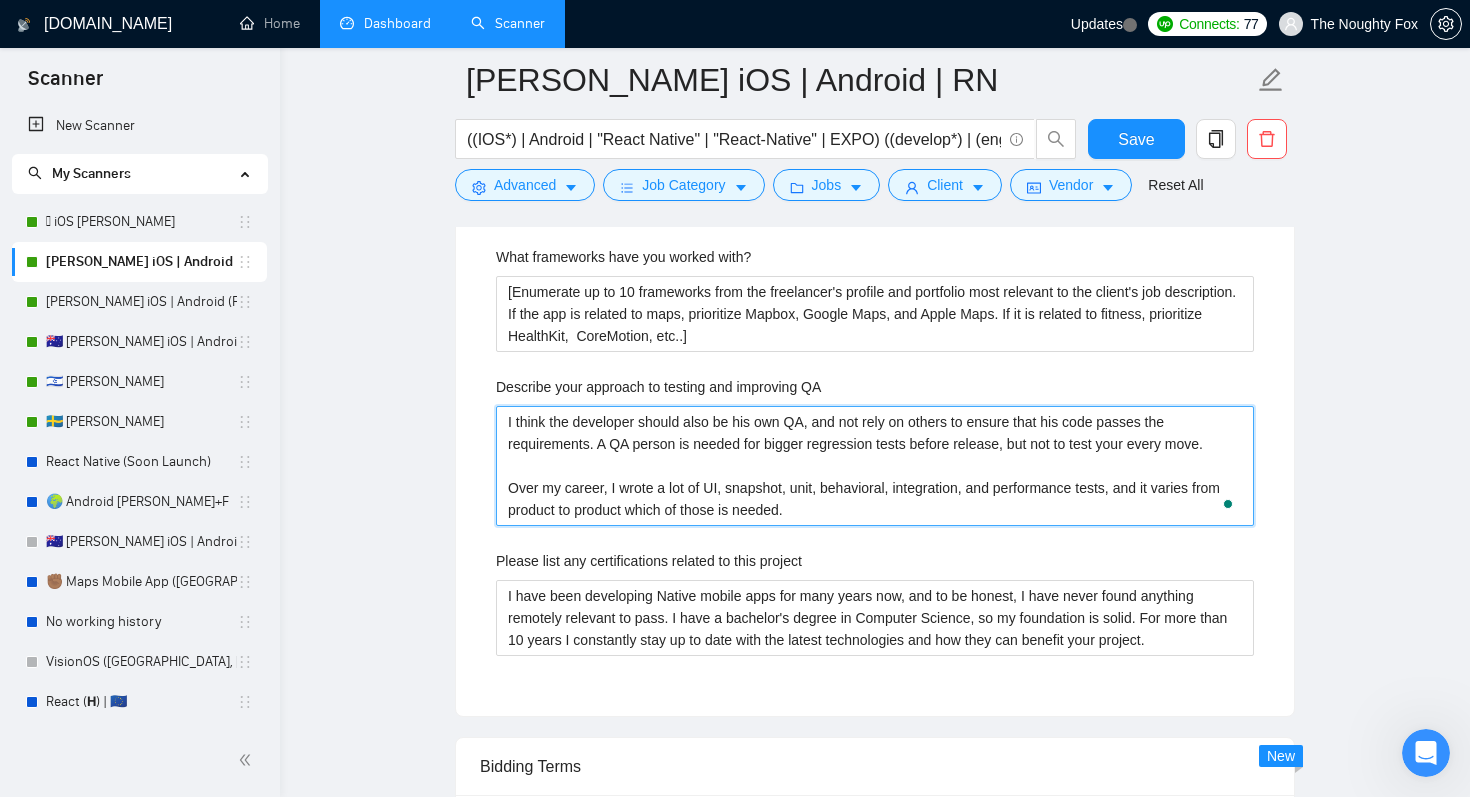 click on "I think the developer should also be his own QA, and not rely on others to ensure that his code passes the requirements. A QA person is needed for bigger regression tests before release, but not to test your every move.
Over my career, I wrote a lot of UI, snapshot, unit, behavioral, integration, and performance tests, and it varies from product to product which of those is needed." at bounding box center [875, 466] 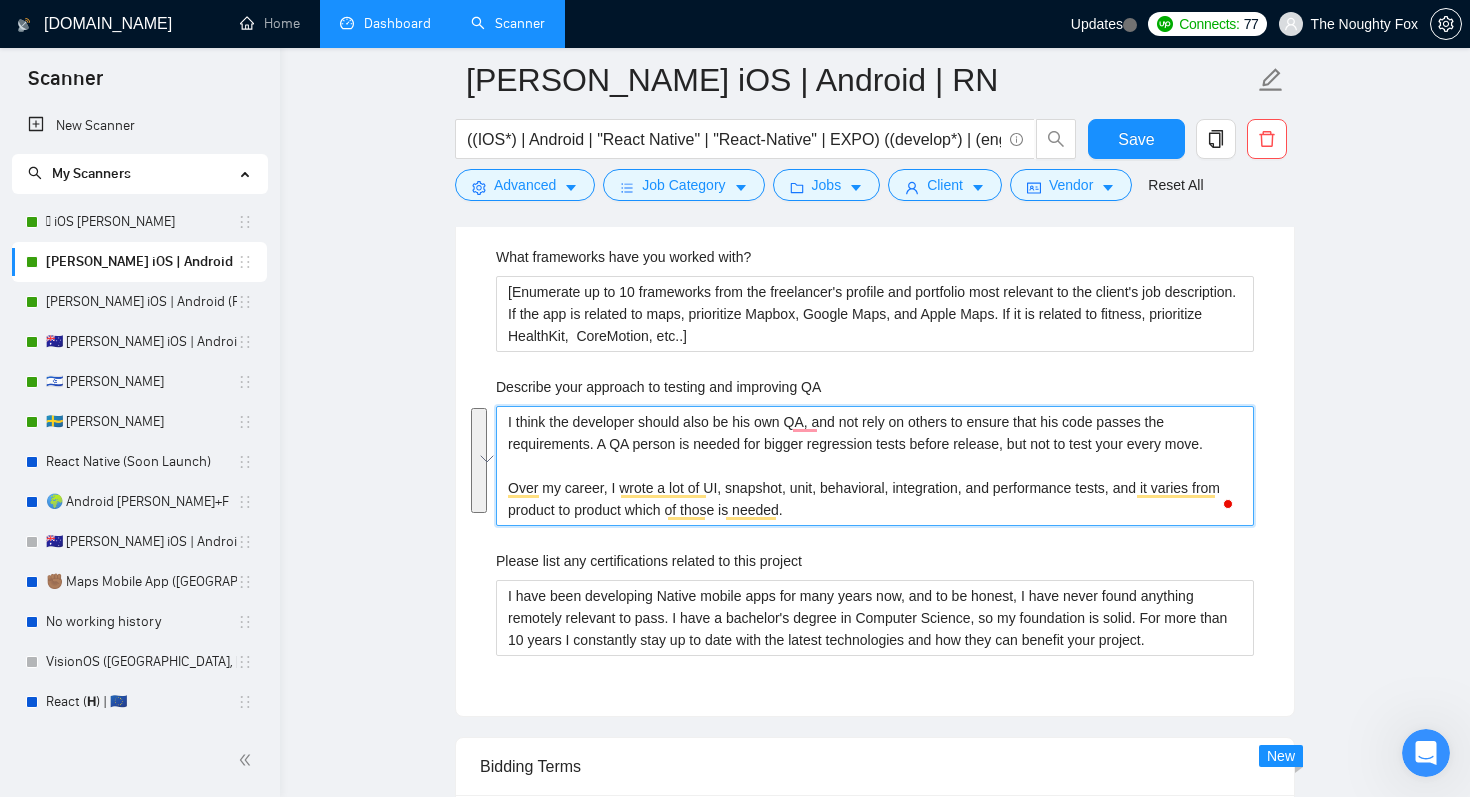 click on "I think the developer should also be his own QA, and not rely on others to ensure that his code passes the requirements. A QA person is needed for bigger regression tests before release, but not to test your every move.
Over my career, I wrote a lot of UI, snapshot, unit, behavioral, integration, and performance tests, and it varies from product to product which of those is needed." at bounding box center [875, 466] 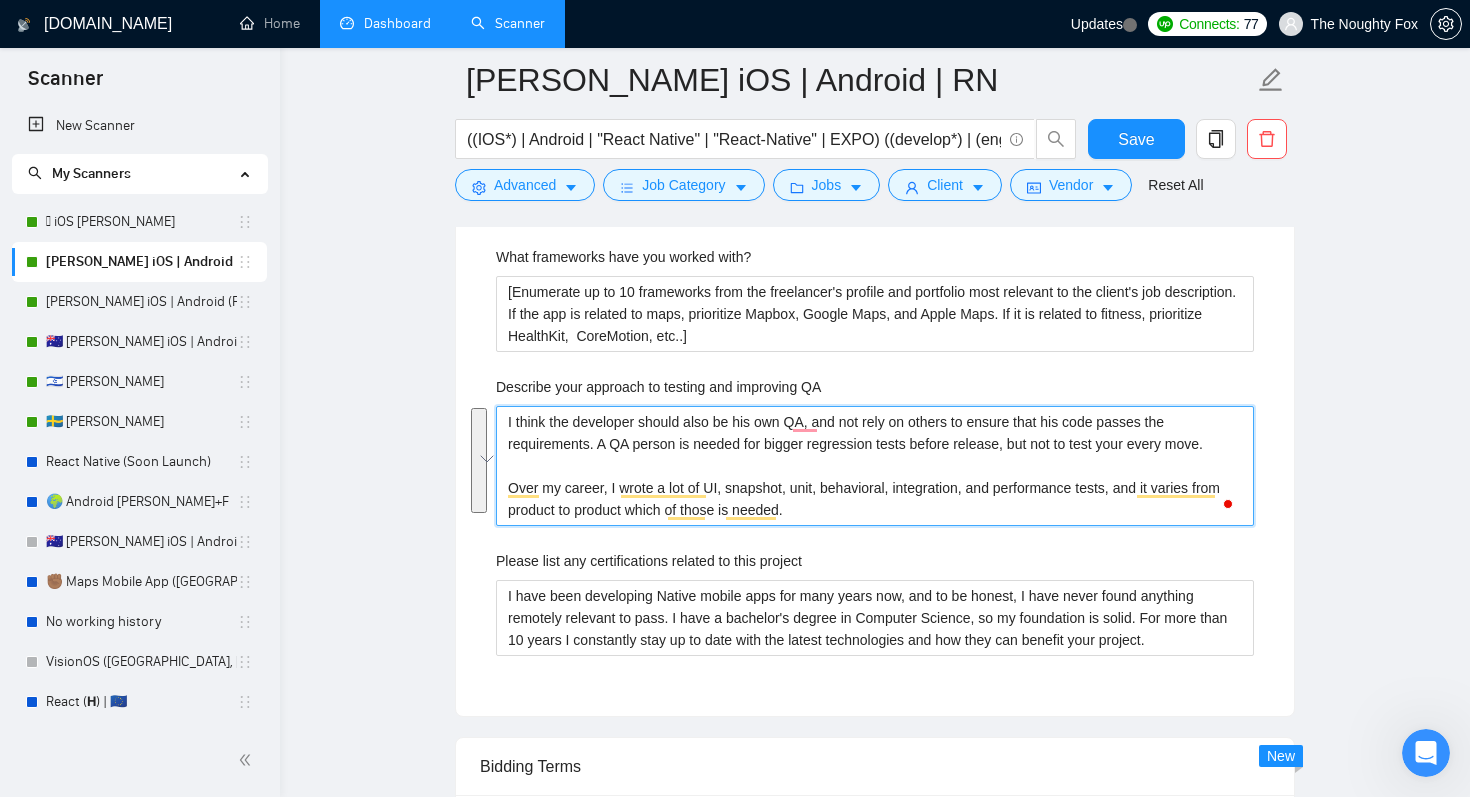 click on "I think the developer should also be his own QA, and not rely on others to ensure that his code passes the requirements. A QA person is needed for bigger regression tests before release, but not to test your every move.
Over my career, I wrote a lot of UI, snapshot, unit, behavioral, integration, and performance tests, and it varies from product to product which of those is needed." at bounding box center [875, 466] 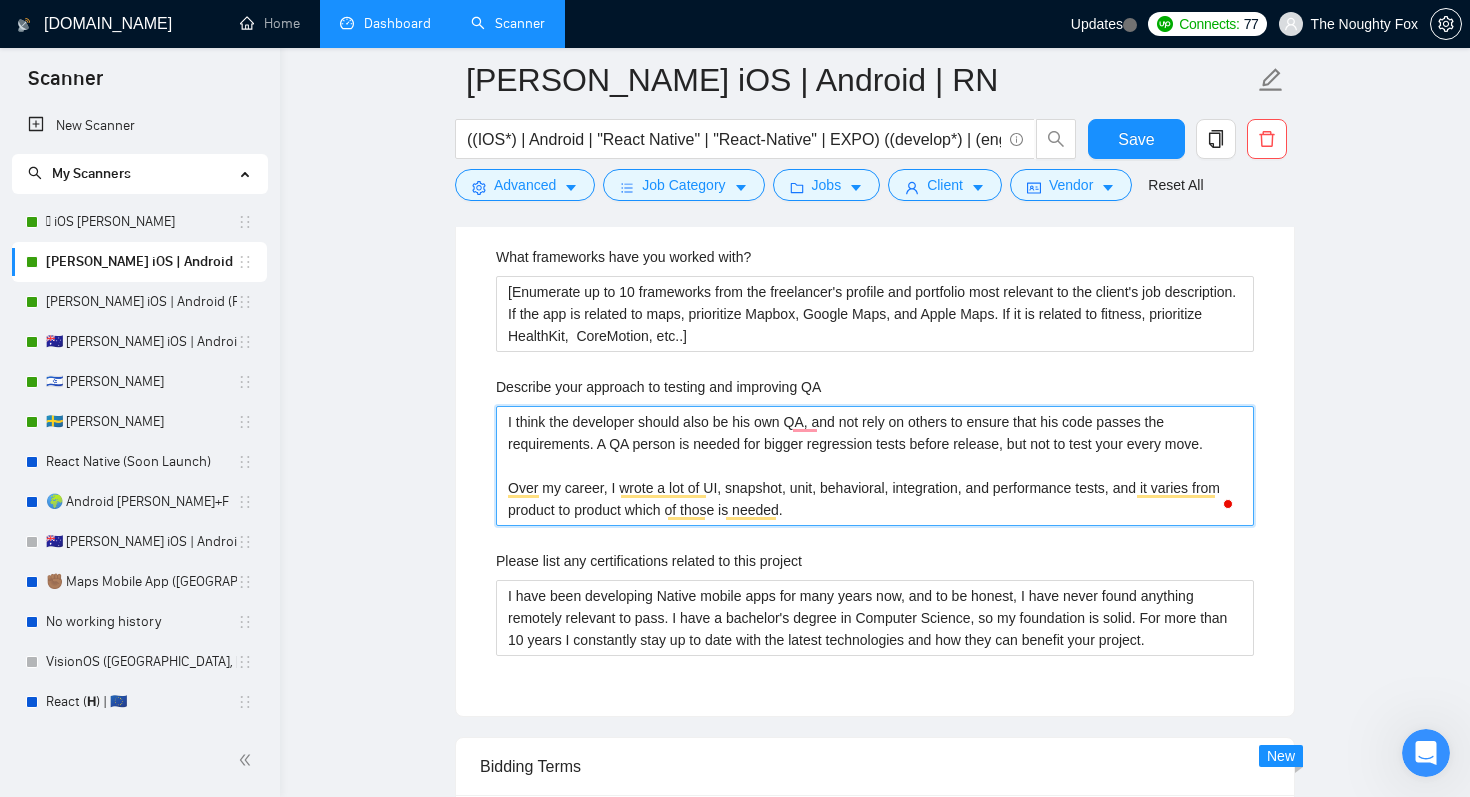 click on "I think the developer should also be his own QA, and not rely on others to ensure that his code passes the requirements. A QA person is needed for bigger regression tests before release, but not to test your every move.
Over my career, I wrote a lot of UI, snapshot, unit, behavioral, integration, and performance tests, and it varies from product to product which of those is needed." at bounding box center (875, 466) 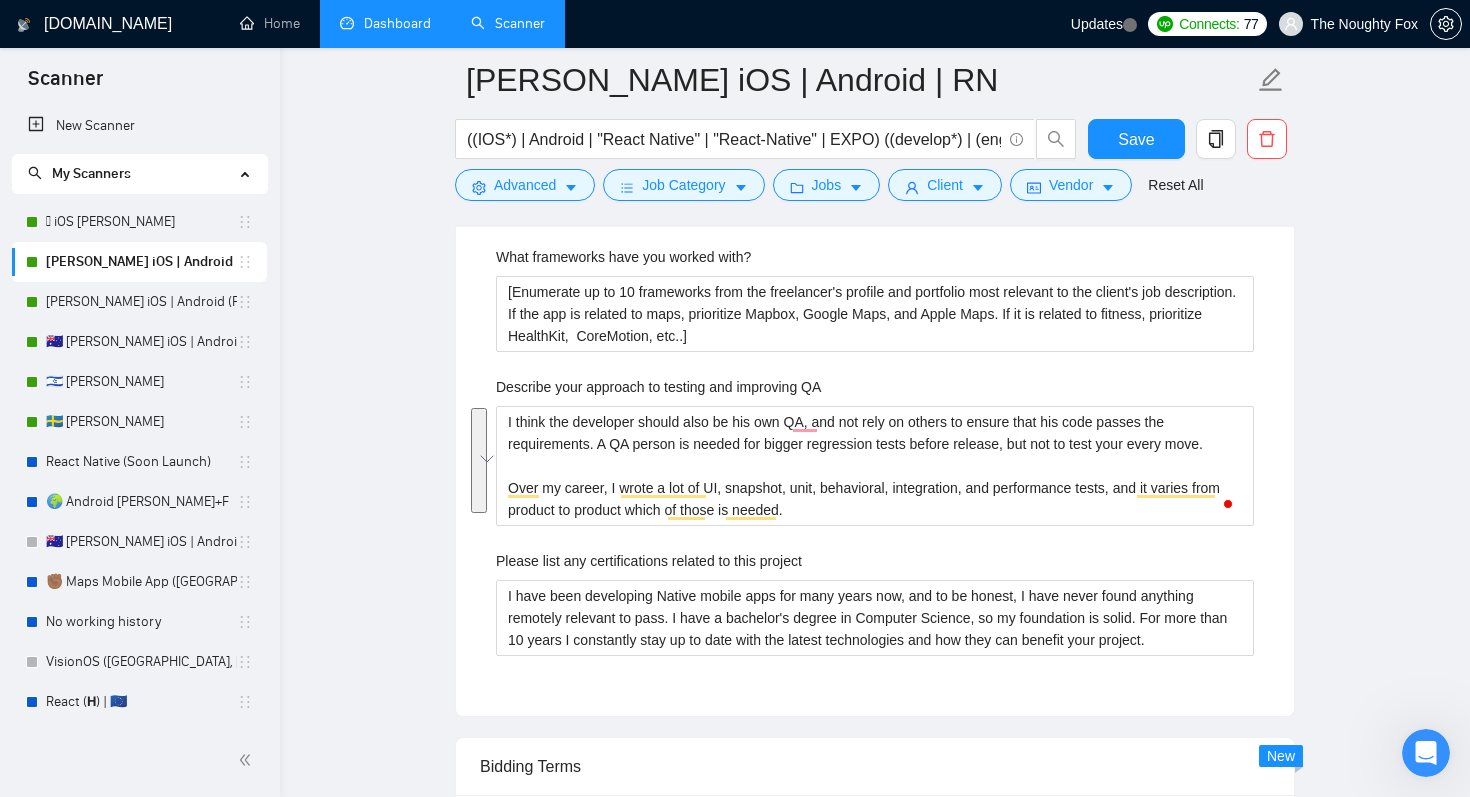click on "[PERSON_NAME] iOS | Android | RN ((IOS*) | Android | "React Native" | "React-Native" | EXPO) ((develop*) | (engineer*) | (create*) | (build*) | (craft*) | (program*) | (integrat*)) Save Advanced   Job Category   Jobs   Client   Vendor   Reset All Preview Results Insights NEW Alerts Auto Bidder Auto Bidding Enabled Auto Bidding Enabled: ON Auto Bidder Schedule Auto Bidding Type: Automated (recommended) Semi-automated Auto Bidding Schedule: 24/7 Custom Custom Auto Bidder Schedule Repeat every week [DATE] [DATE] [DATE] [DATE] [DATE] [DATE] [DATE] Active Hours ( [GEOGRAPHIC_DATA]/[GEOGRAPHIC_DATA] ): From: To: ( 24  hours) [GEOGRAPHIC_DATA]/[GEOGRAPHIC_DATA] Auto Bidding Type Select your bidding algorithm: Choose the algorithm for you bidding. The price per proposal does not include your connects expenditure. Template Bidder Works great for narrow segments and short cover letters that don't change. 0.50  credits / proposal Sardor AI 🤖 Personalise your cover letter with ai [placeholders] 1.00  credits / proposal Experimental Laziza AI  👑" at bounding box center (875, 306) 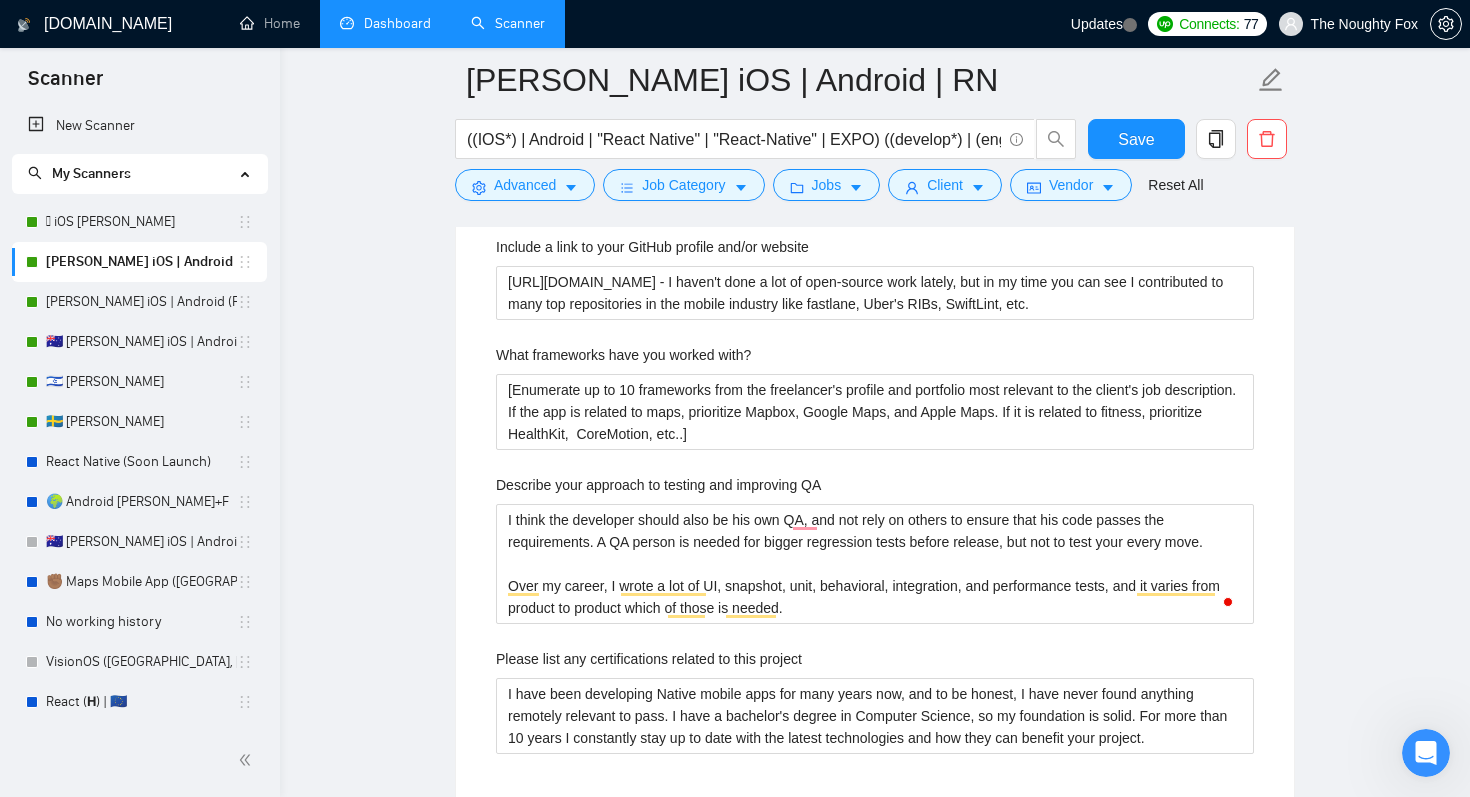 scroll, scrollTop: 2692, scrollLeft: 0, axis: vertical 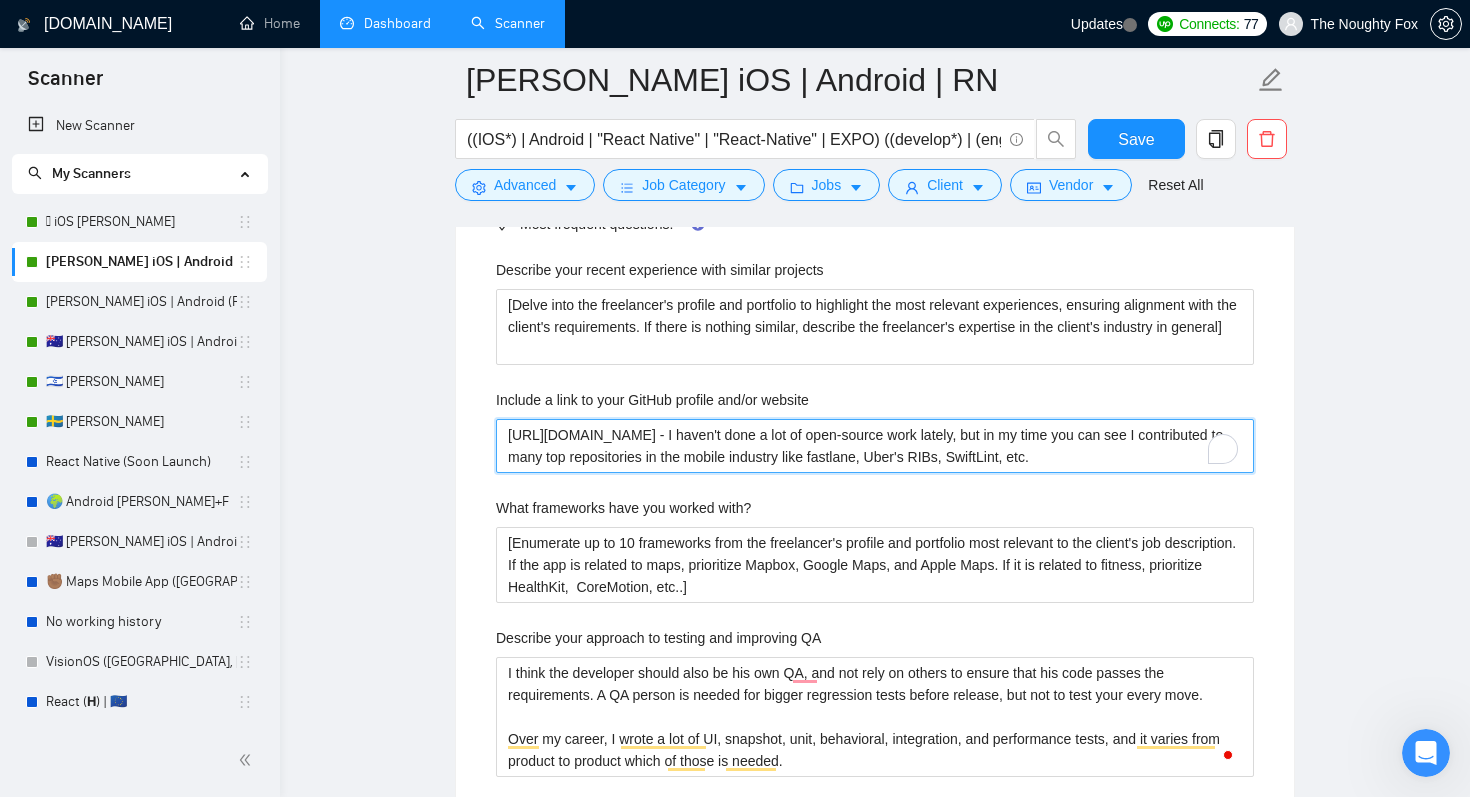 click on "[URL][DOMAIN_NAME] - I haven't done a lot of open-source work lately, but in my time you can see I contributed to many top repositories in the mobile industry like fastlane, Uber's RIBs, SwiftLint, etc." at bounding box center [875, 446] 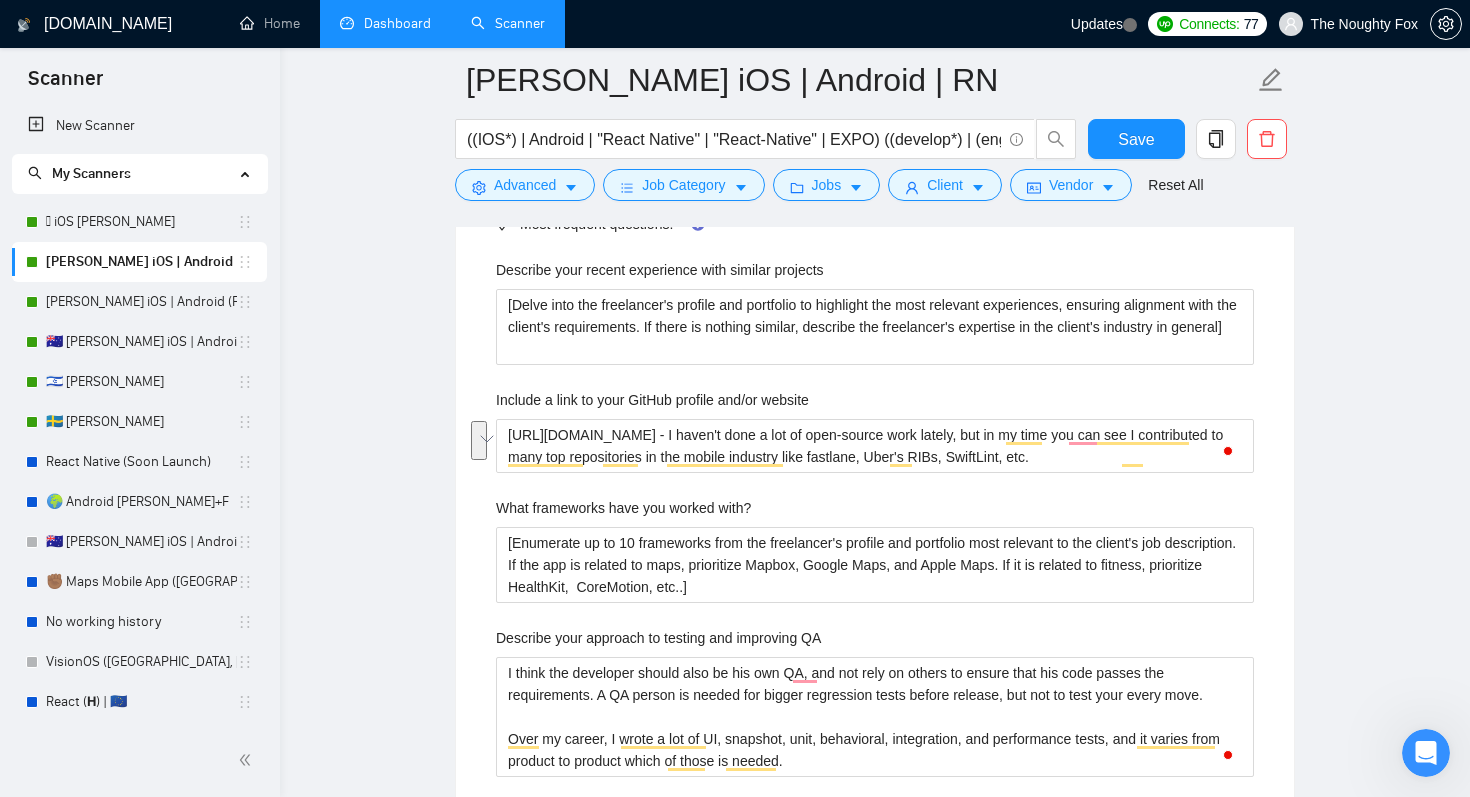click on "[PERSON_NAME] iOS | Android | RN ((IOS*) | Android | "React Native" | "React-Native" | EXPO) ((develop*) | (engineer*) | (create*) | (build*) | (craft*) | (program*) | (integrat*)) Save Advanced   Job Category   Jobs   Client   Vendor   Reset All Preview Results Insights NEW Alerts Auto Bidder Auto Bidding Enabled Auto Bidding Enabled: ON Auto Bidder Schedule Auto Bidding Type: Automated (recommended) Semi-automated Auto Bidding Schedule: 24/7 Custom Custom Auto Bidder Schedule Repeat every week [DATE] [DATE] [DATE] [DATE] [DATE] [DATE] [DATE] Active Hours ( [GEOGRAPHIC_DATA]/[GEOGRAPHIC_DATA] ): From: To: ( 24  hours) [GEOGRAPHIC_DATA]/[GEOGRAPHIC_DATA] Auto Bidding Type Select your bidding algorithm: Choose the algorithm for you bidding. The price per proposal does not include your connects expenditure. Template Bidder Works great for narrow segments and short cover letters that don't change. 0.50  credits / proposal Sardor AI 🤖 Personalise your cover letter with ai [placeholders] 1.00  credits / proposal Experimental Laziza AI  👑" at bounding box center (875, 557) 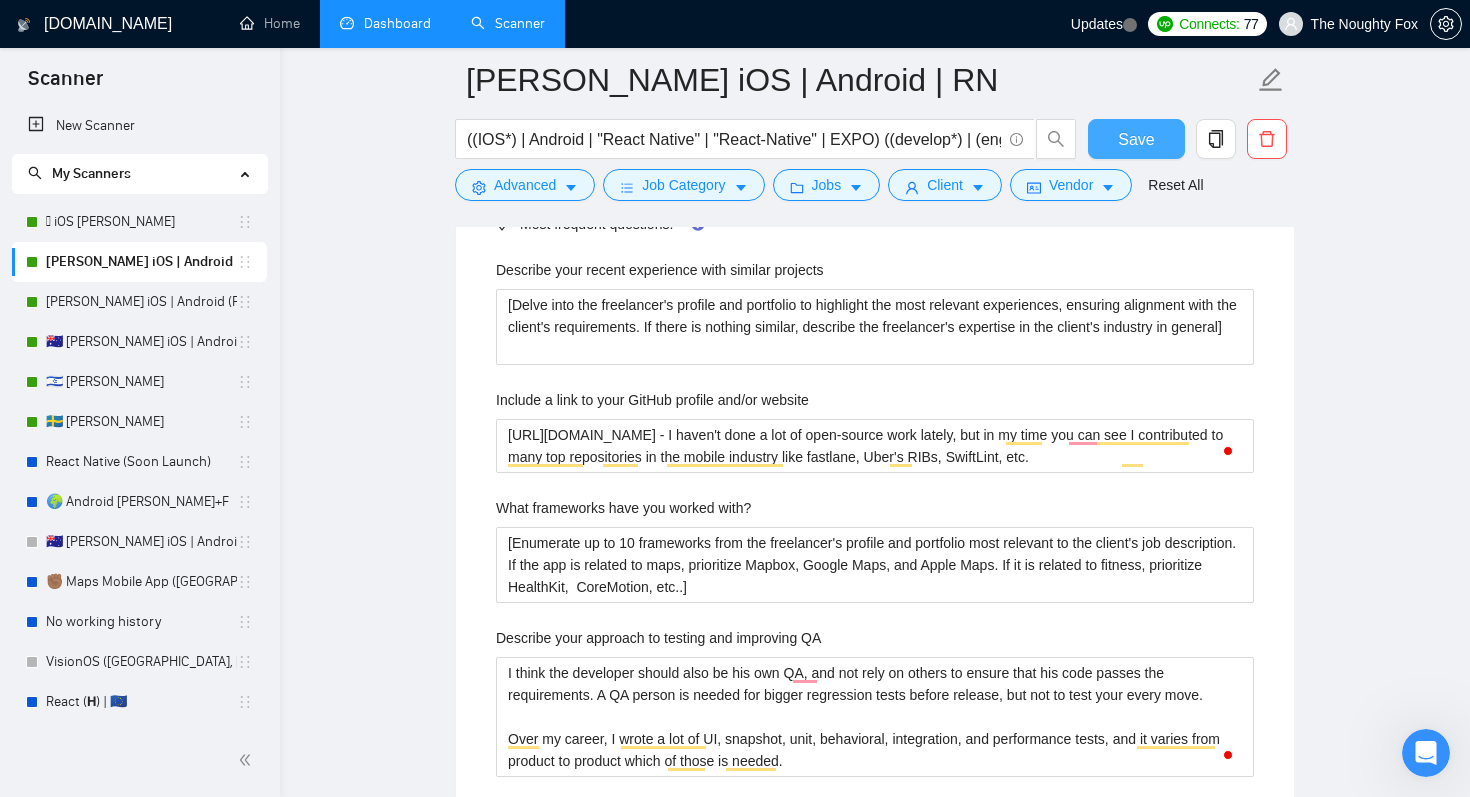 click on "Save" at bounding box center (1136, 139) 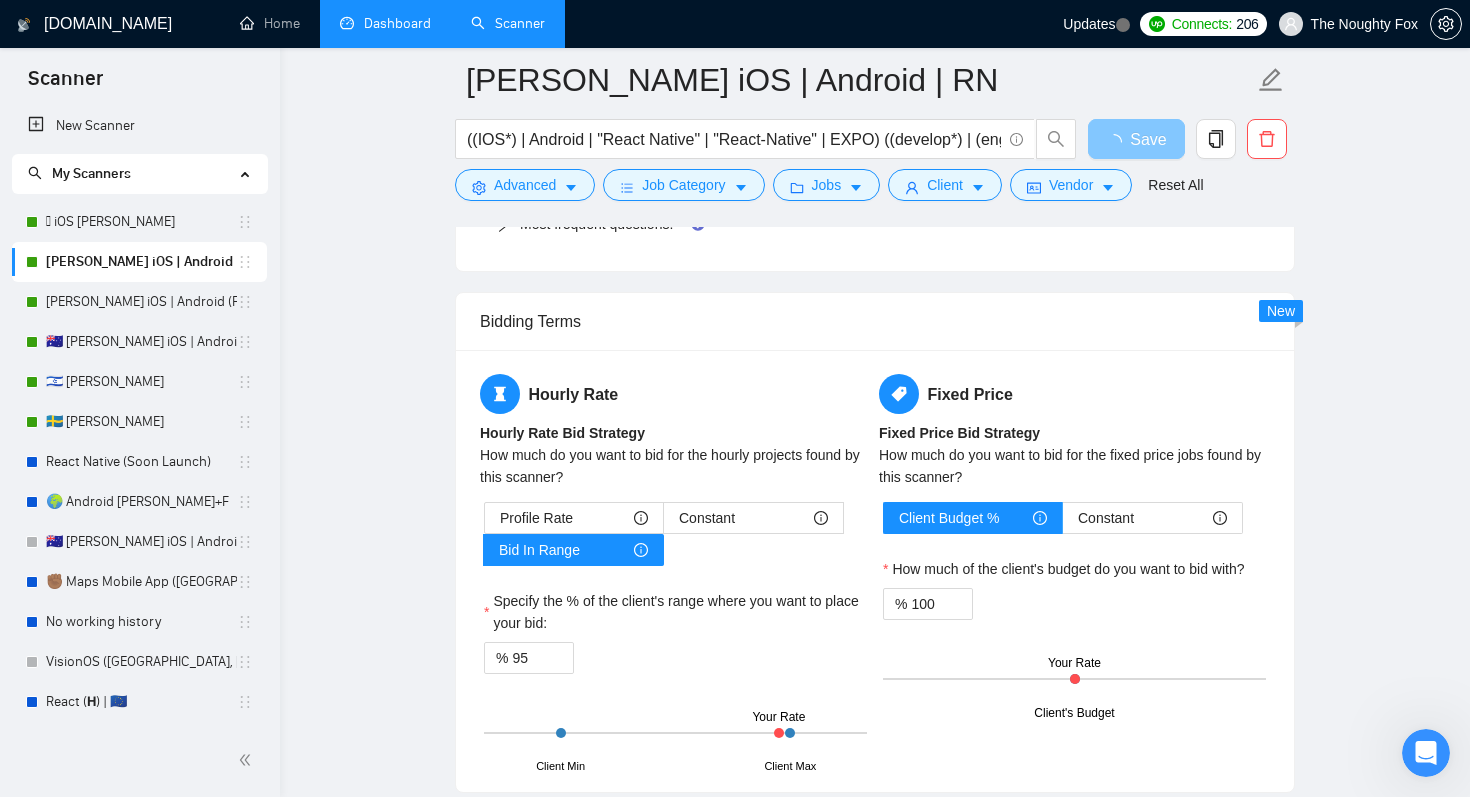 type 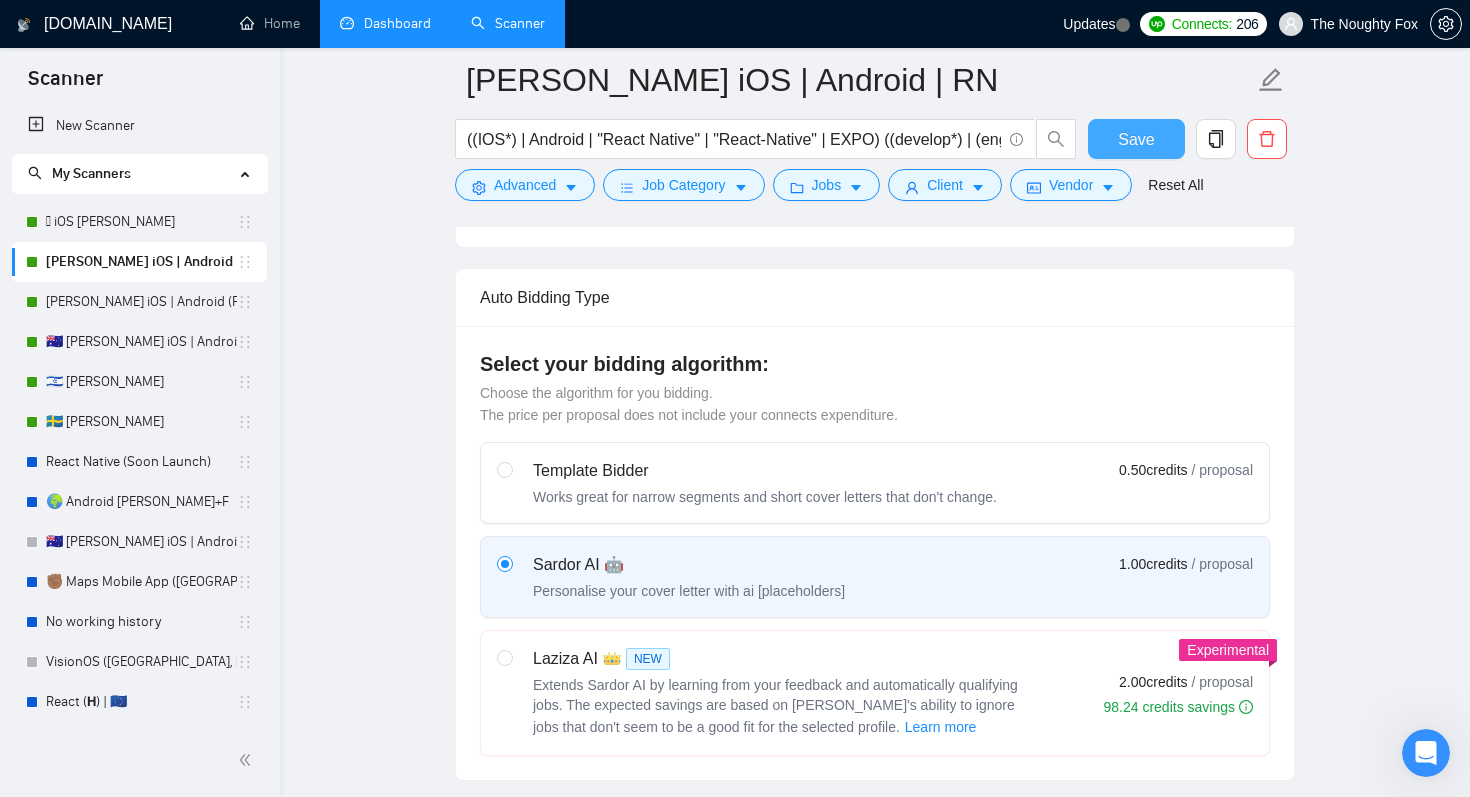 scroll, scrollTop: 357, scrollLeft: 0, axis: vertical 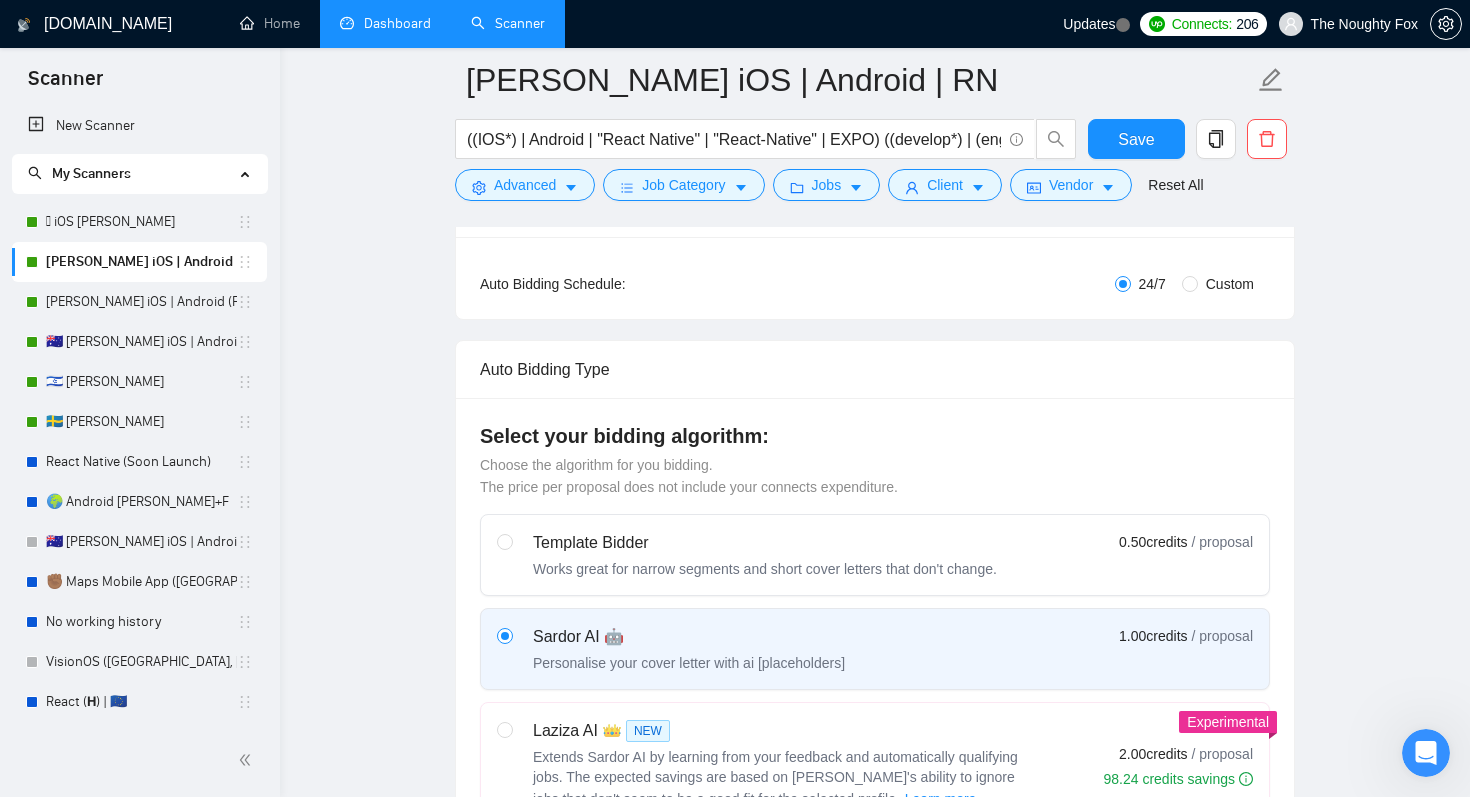 click on "[DOMAIN_NAME]" at bounding box center [108, 24] 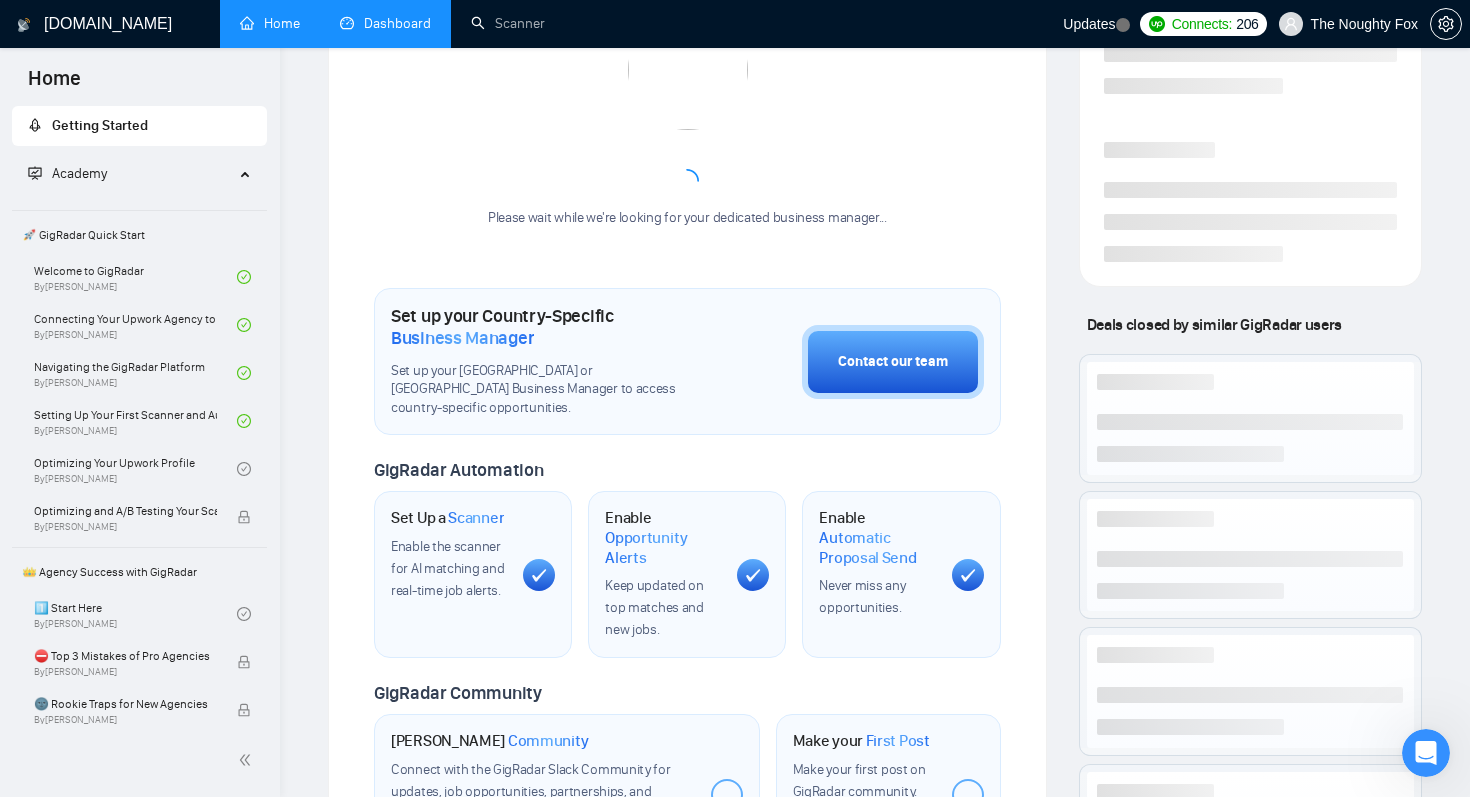 scroll, scrollTop: 0, scrollLeft: 0, axis: both 